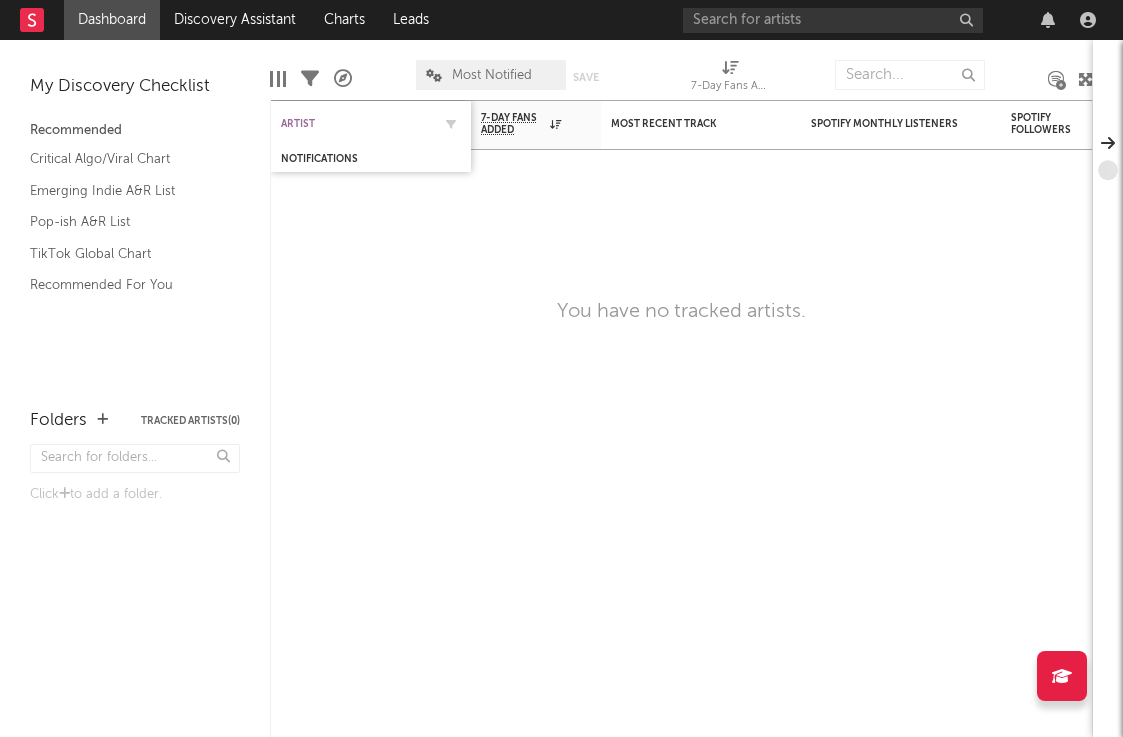 scroll, scrollTop: 0, scrollLeft: 0, axis: both 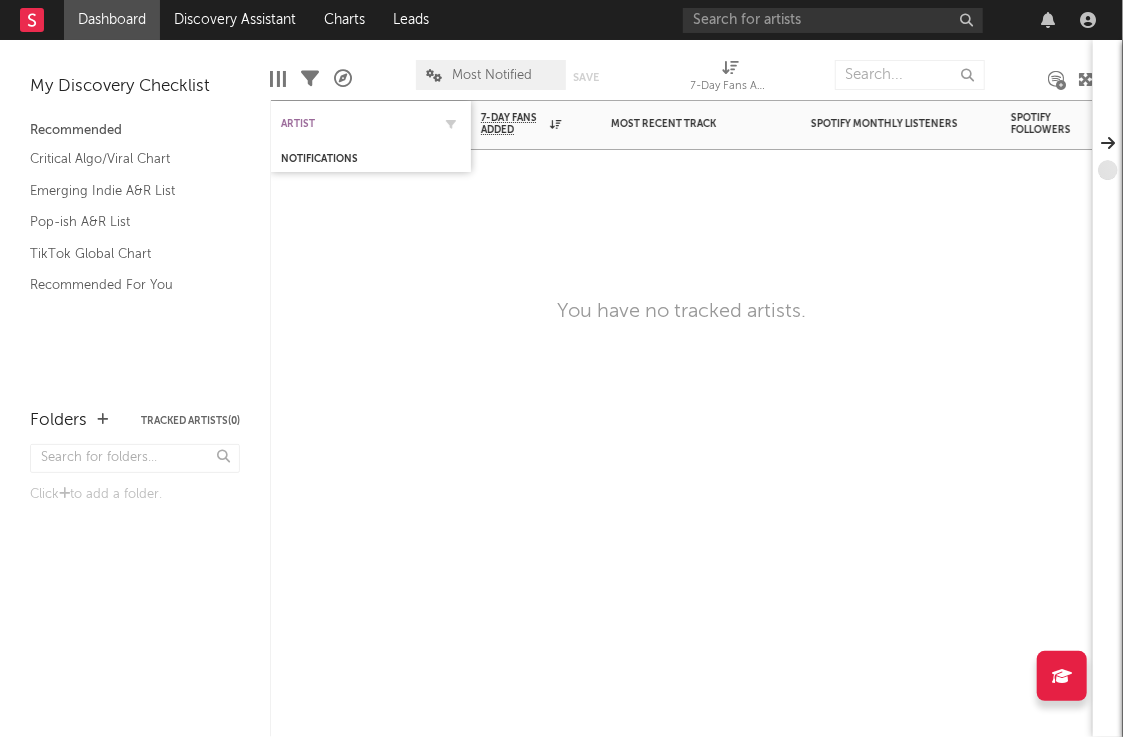 click on "Artist" at bounding box center (356, 124) 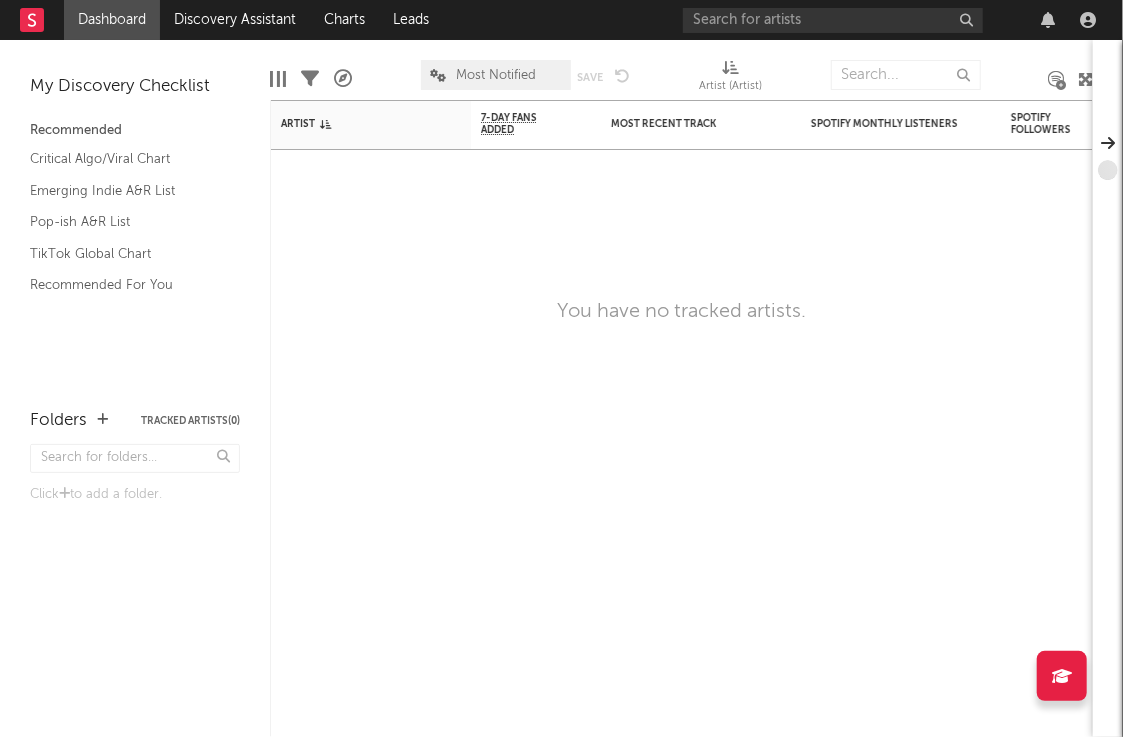 click on "Dashboard" at bounding box center [112, 20] 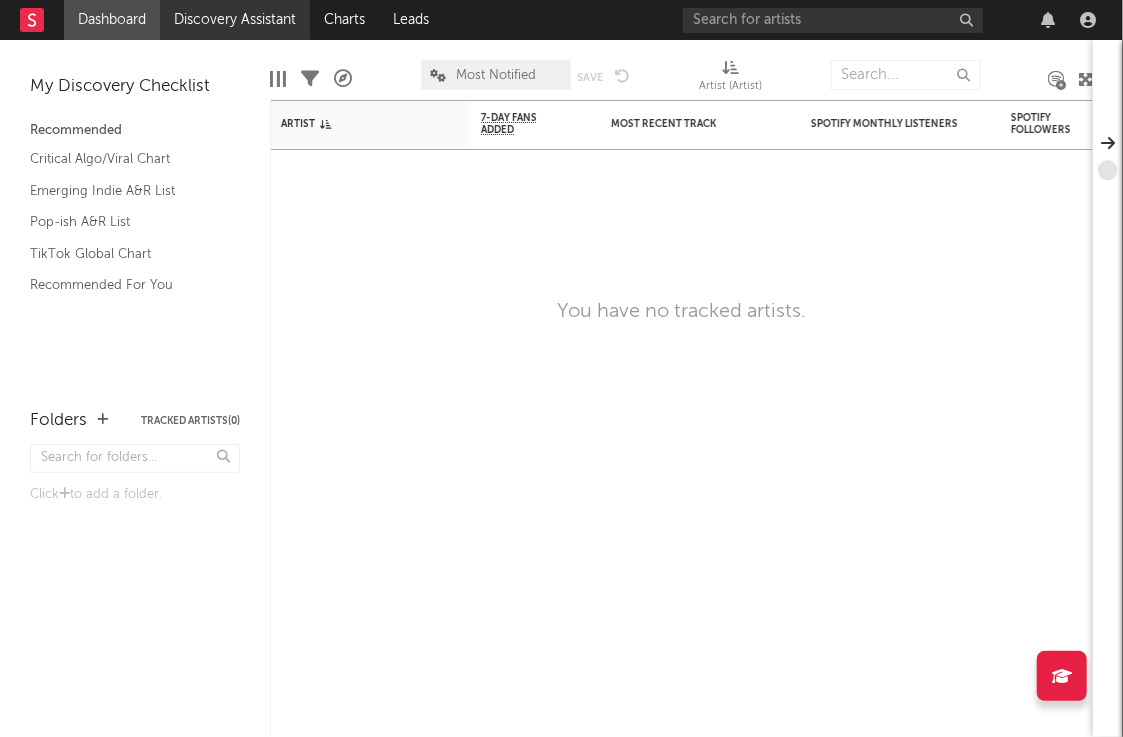 click on "Discovery Assistant" at bounding box center (235, 20) 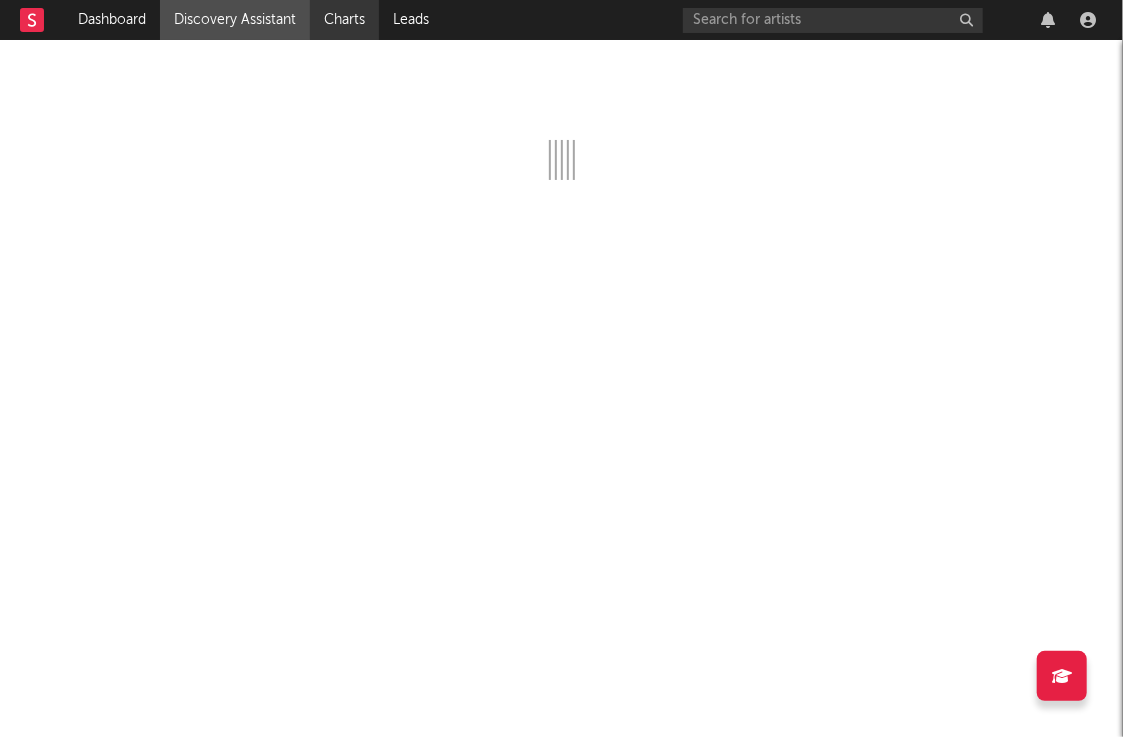 click on "Charts" at bounding box center (344, 20) 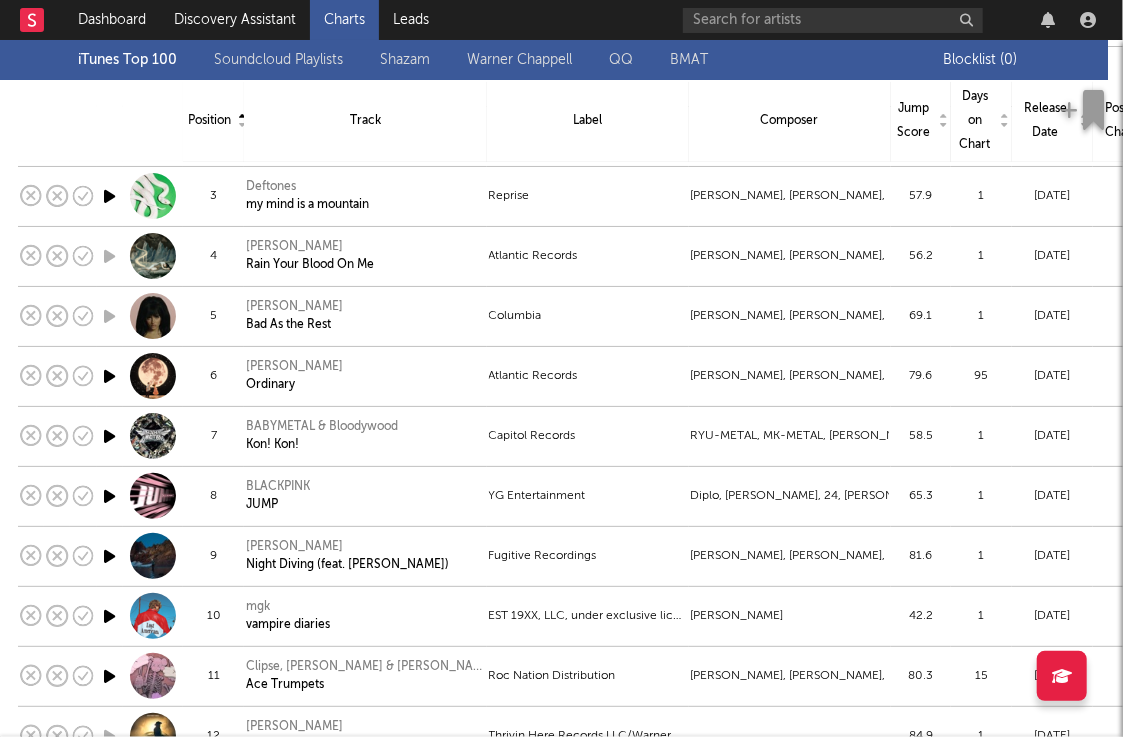 scroll, scrollTop: 518, scrollLeft: 0, axis: vertical 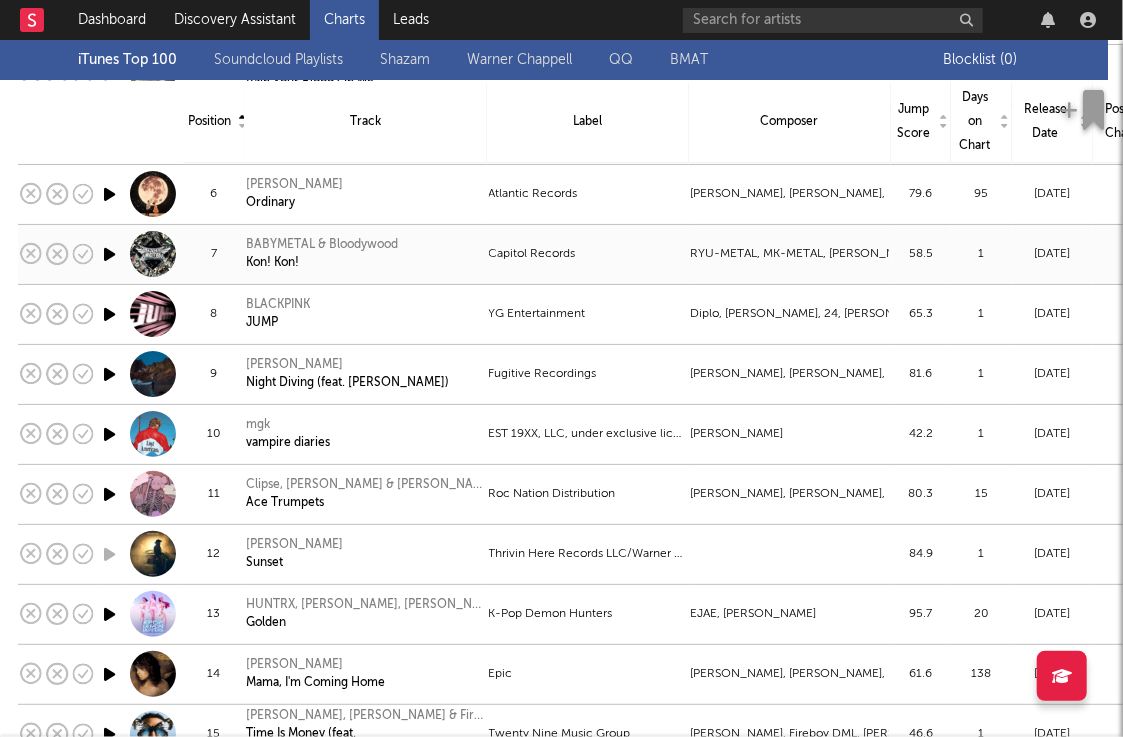 click at bounding box center [109, 254] 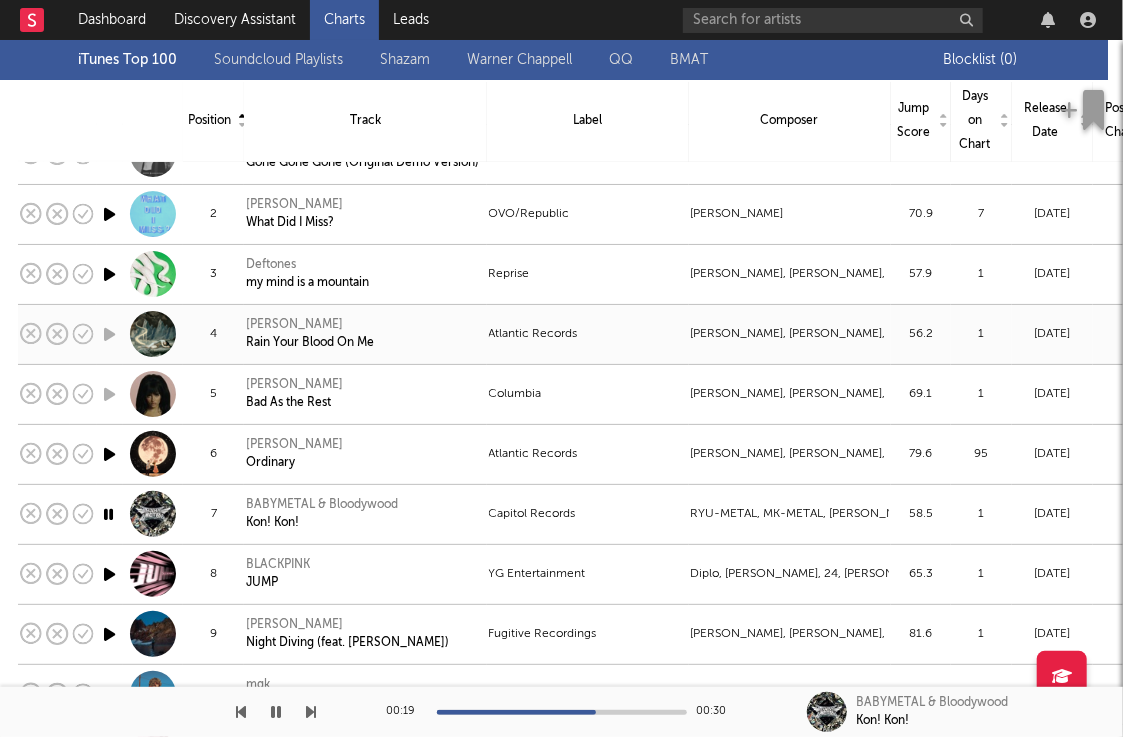 scroll, scrollTop: 299, scrollLeft: 0, axis: vertical 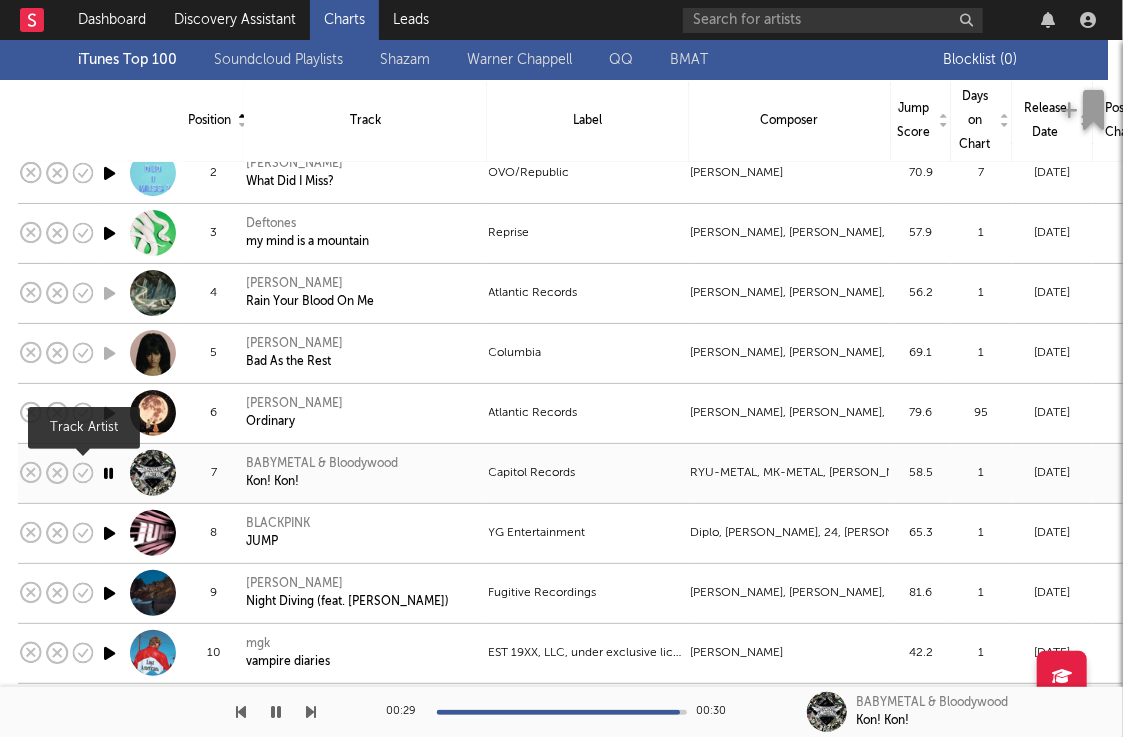 click 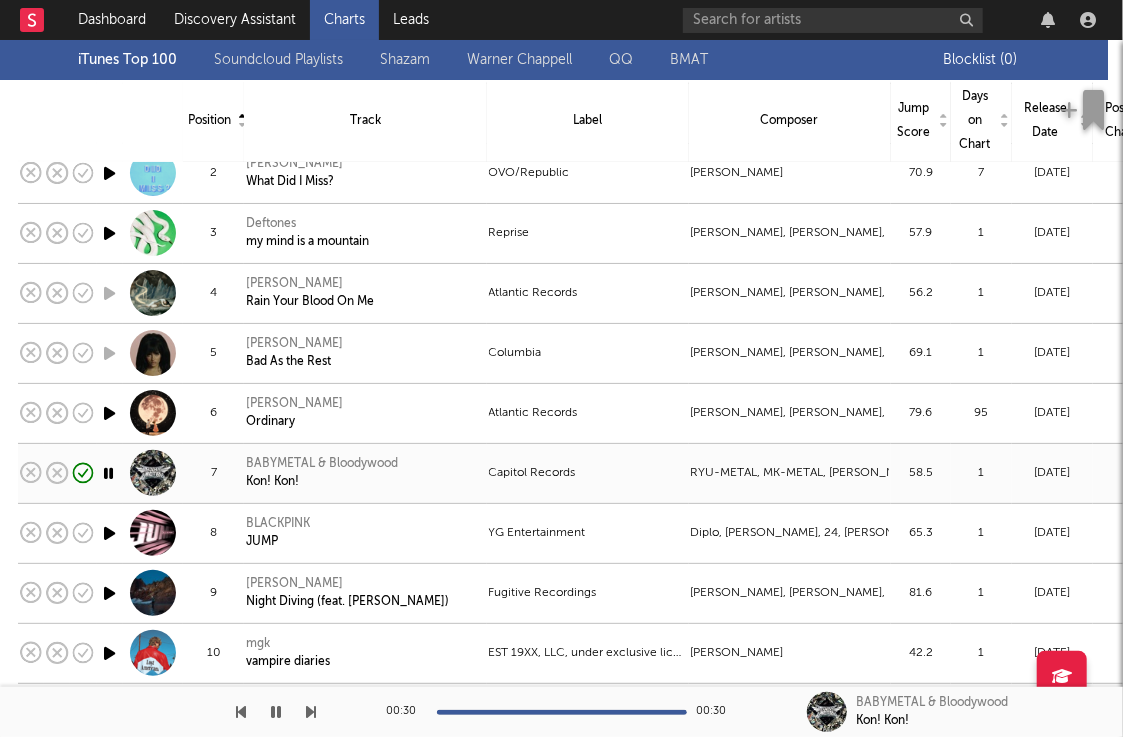 click at bounding box center (108, 473) 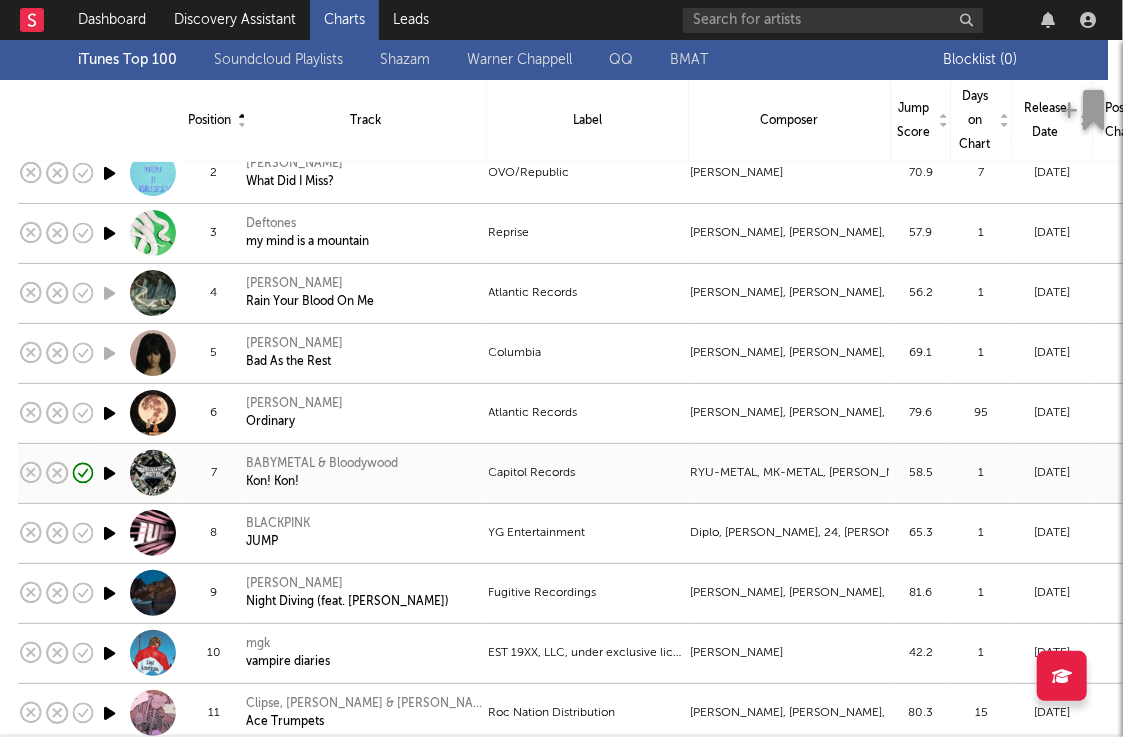 click at bounding box center (109, 473) 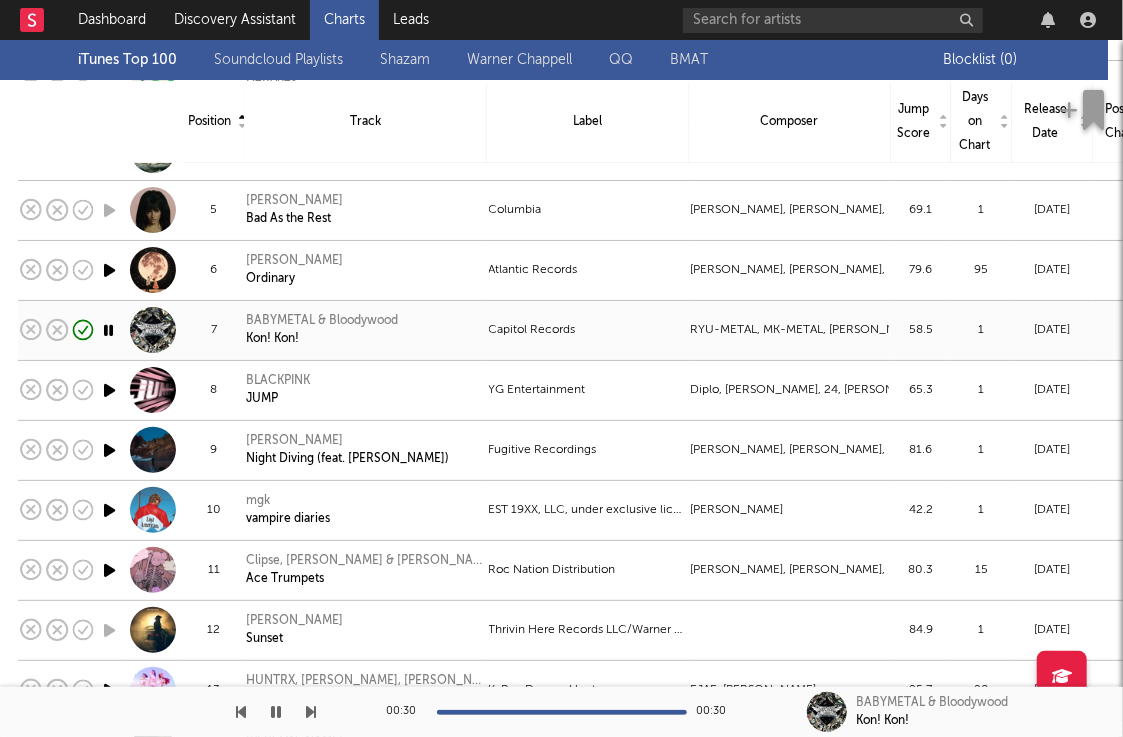 scroll, scrollTop: 400, scrollLeft: 0, axis: vertical 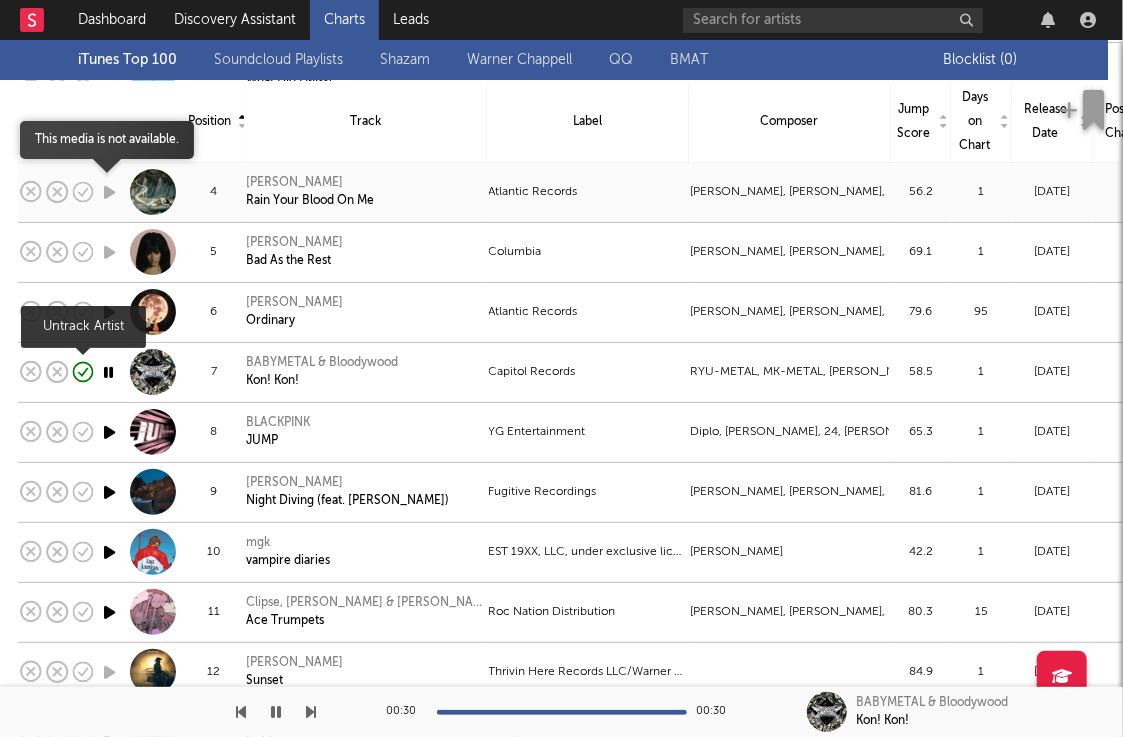 click at bounding box center (109, 192) 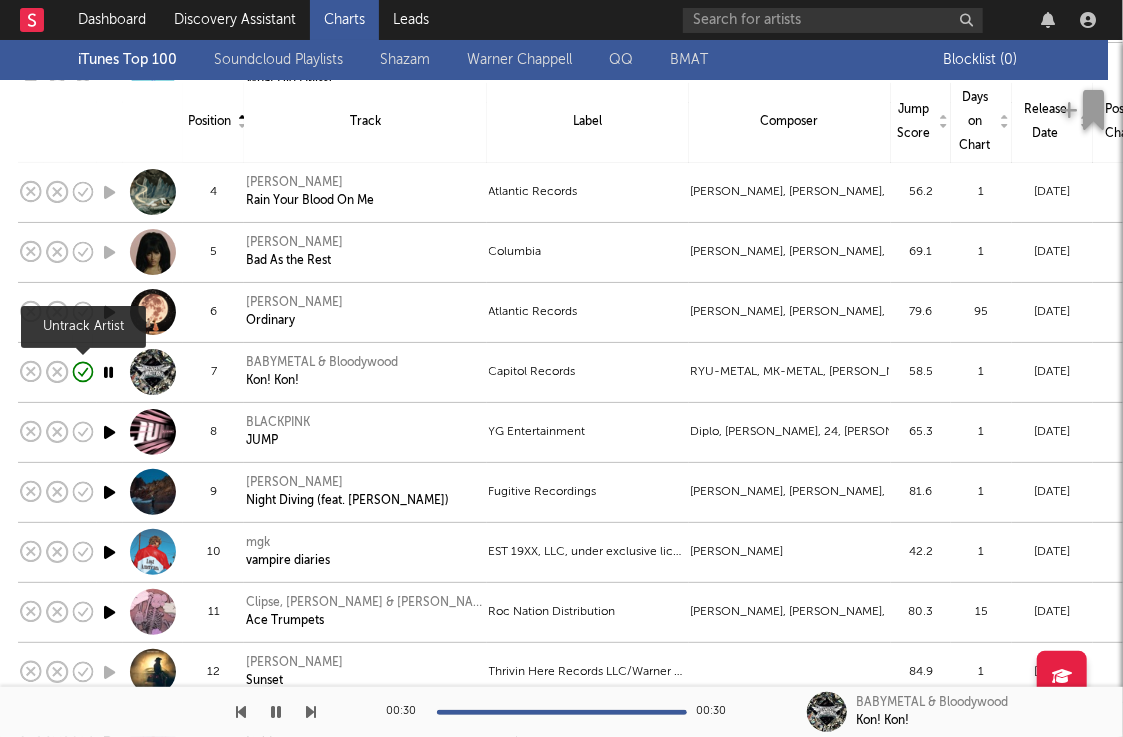 click on "Track" at bounding box center [365, 121] 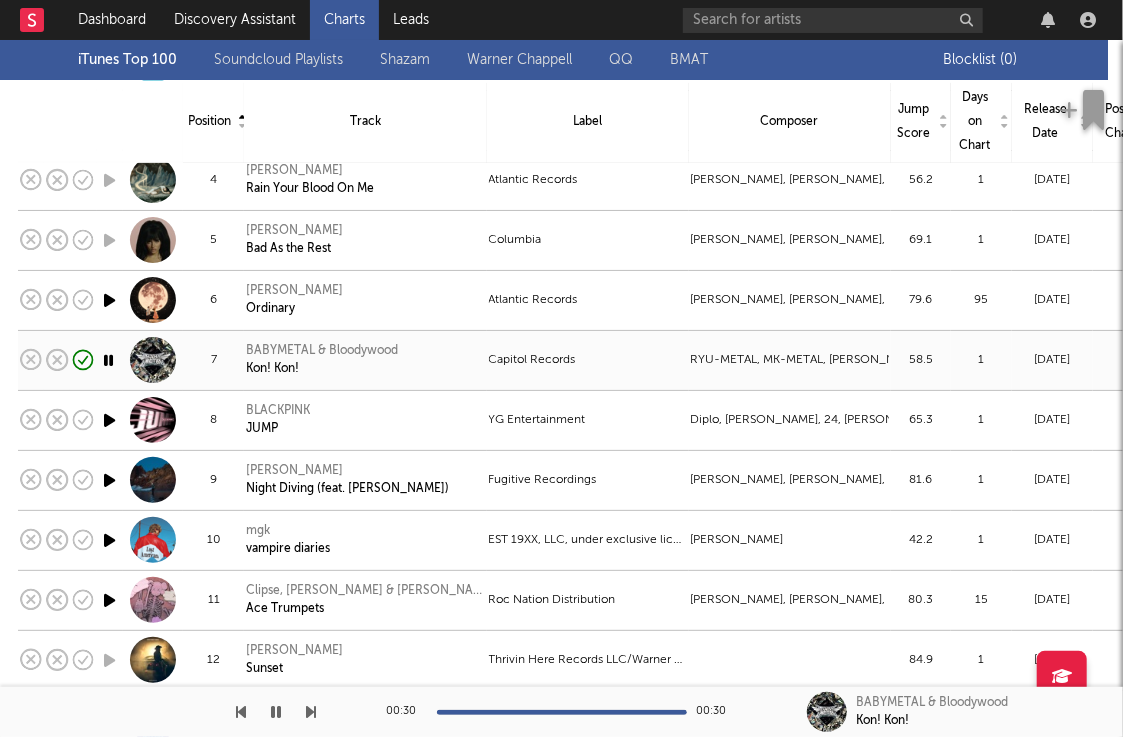 scroll, scrollTop: 419, scrollLeft: 0, axis: vertical 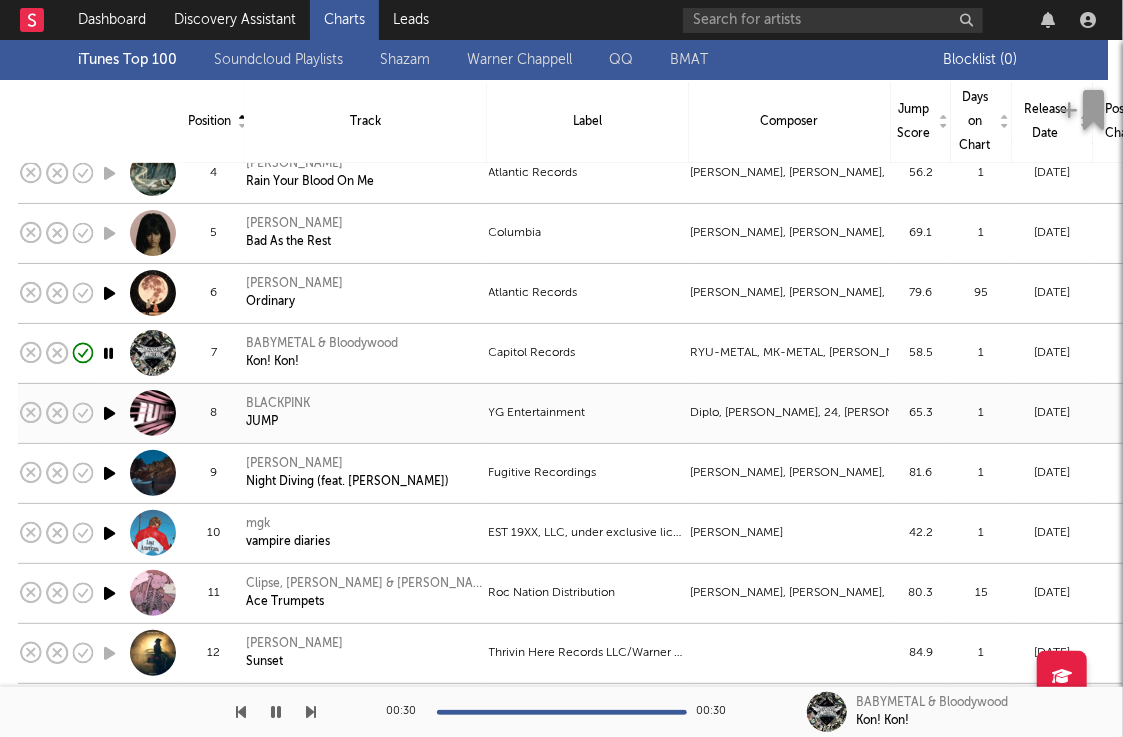click at bounding box center [109, 413] 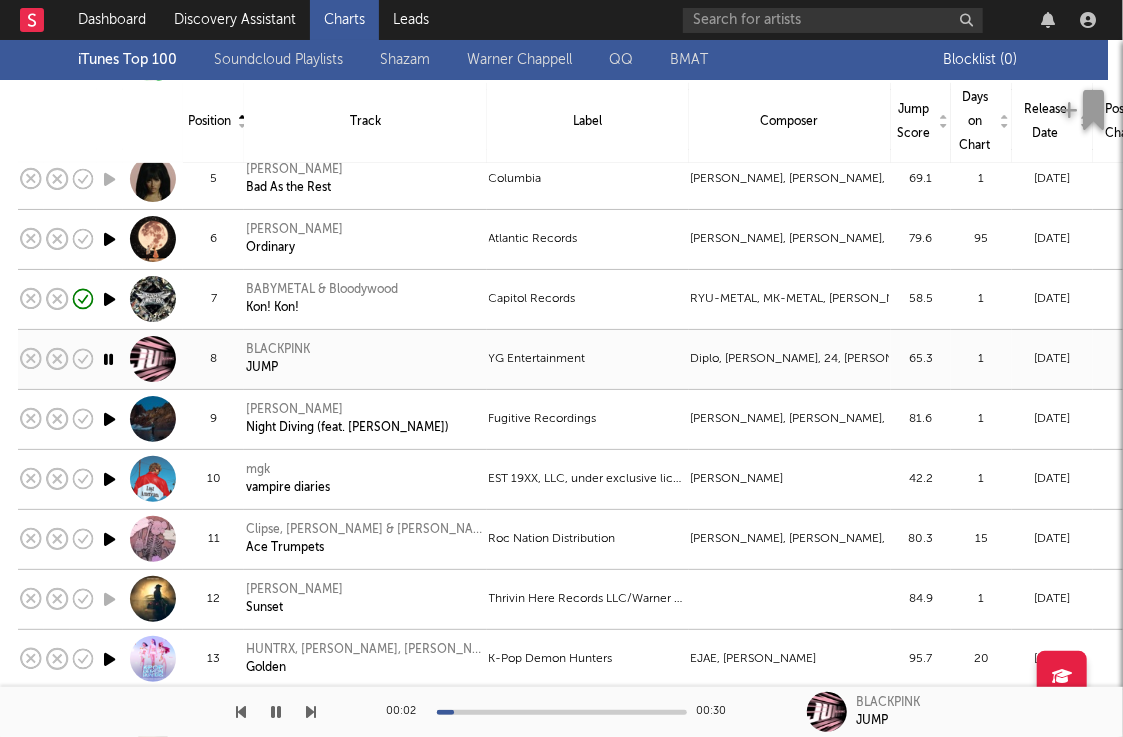 scroll, scrollTop: 537, scrollLeft: 0, axis: vertical 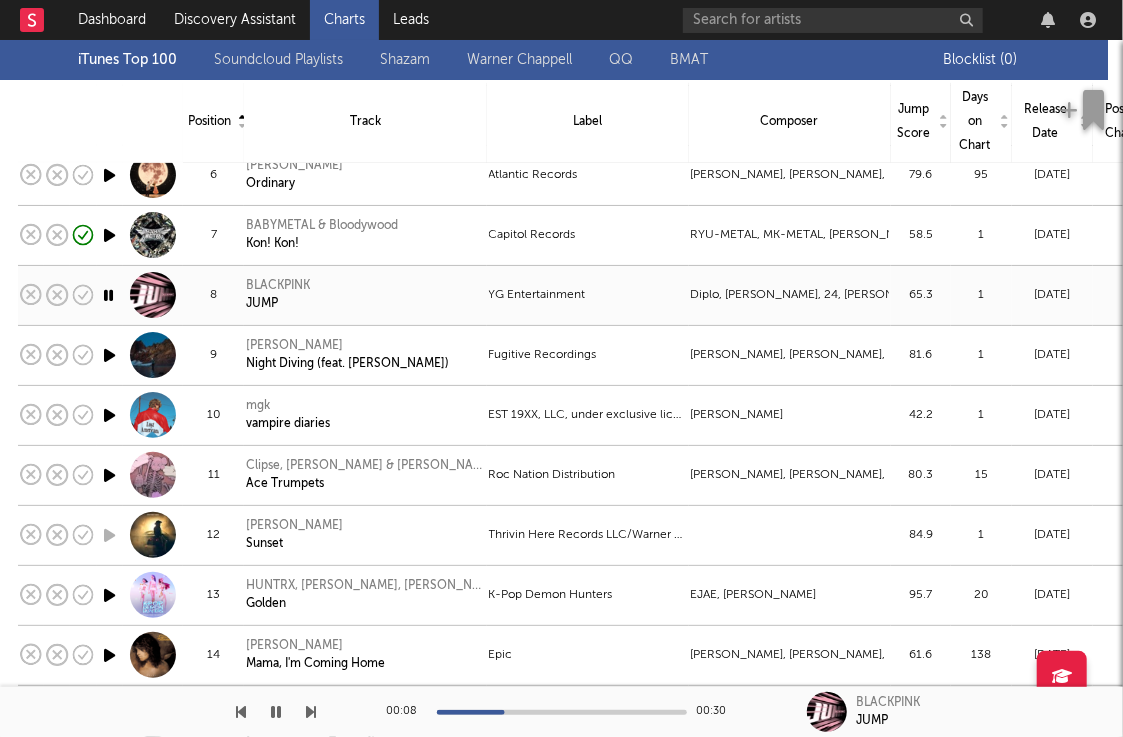 click at bounding box center [108, 295] 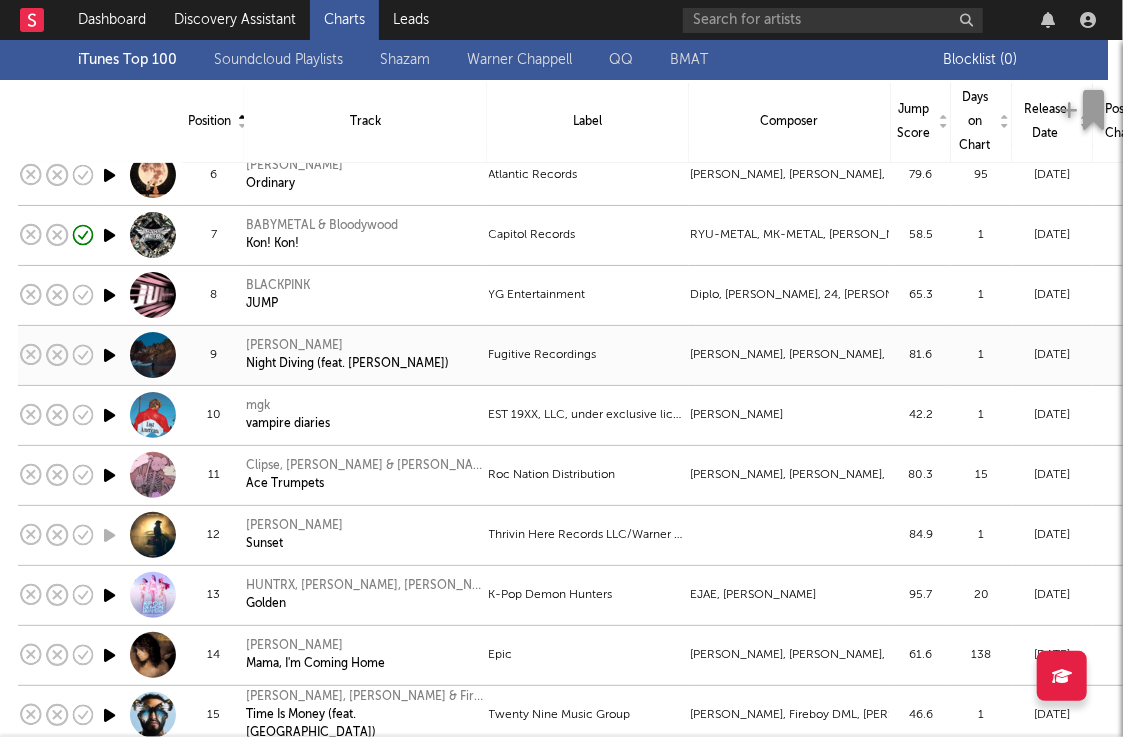 click at bounding box center [109, 355] 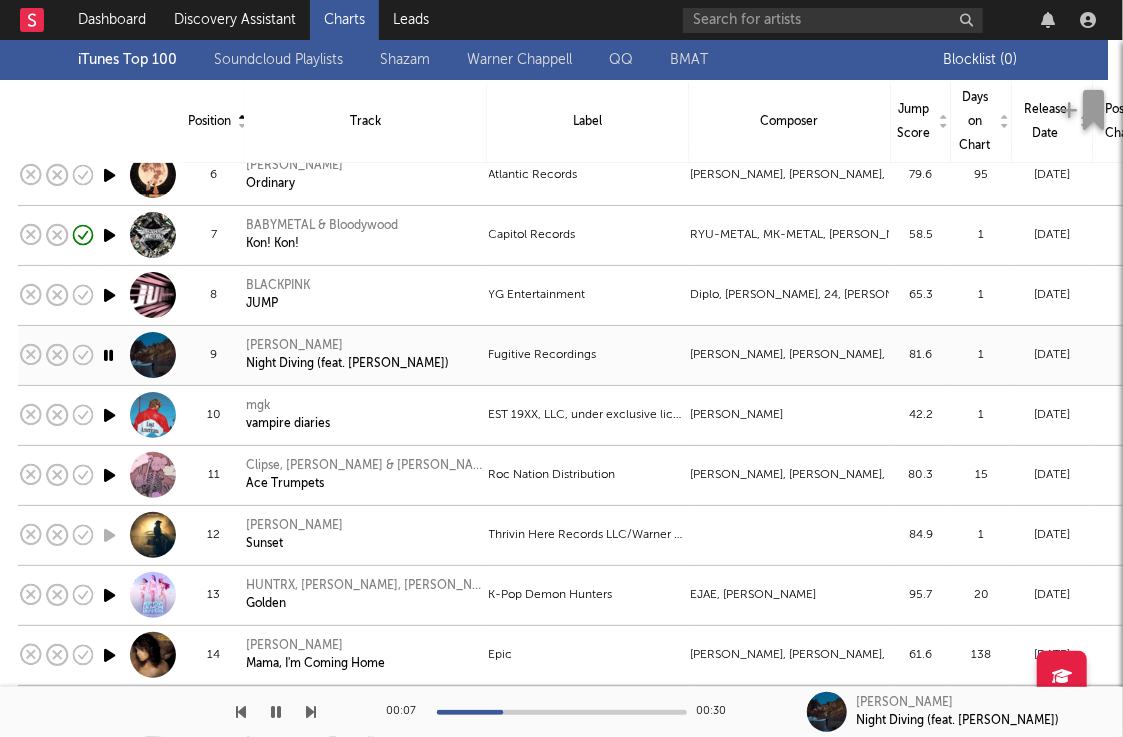 click at bounding box center [108, 355] 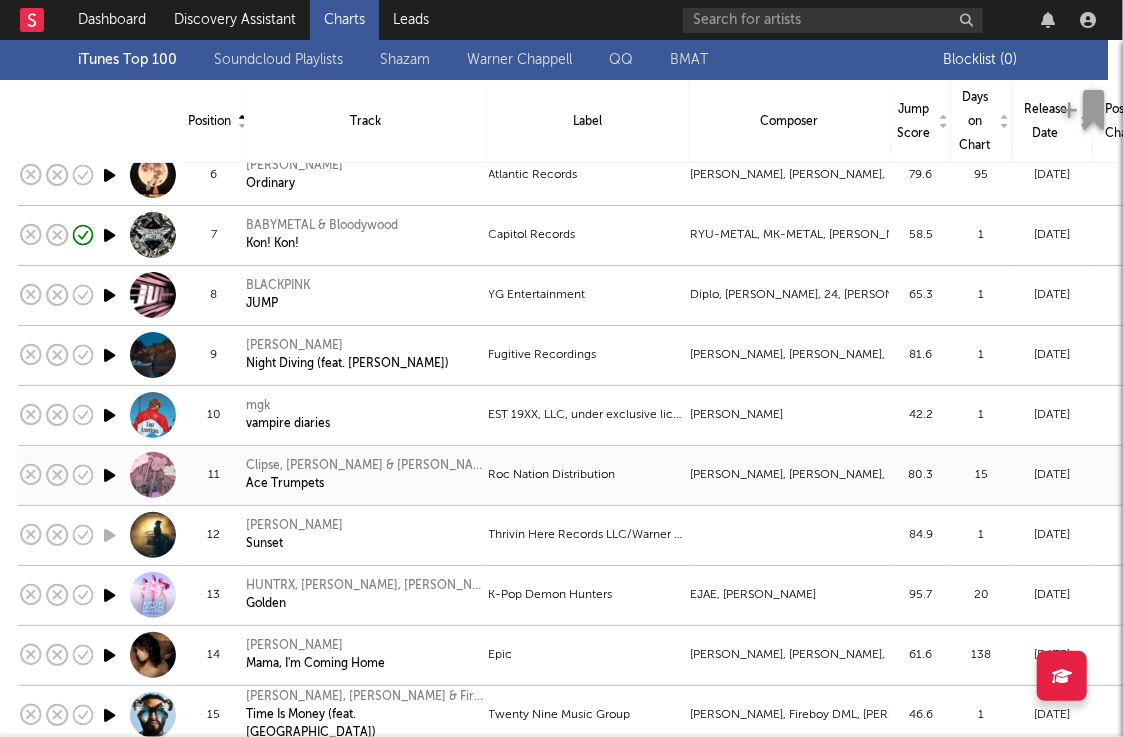 click at bounding box center [109, 475] 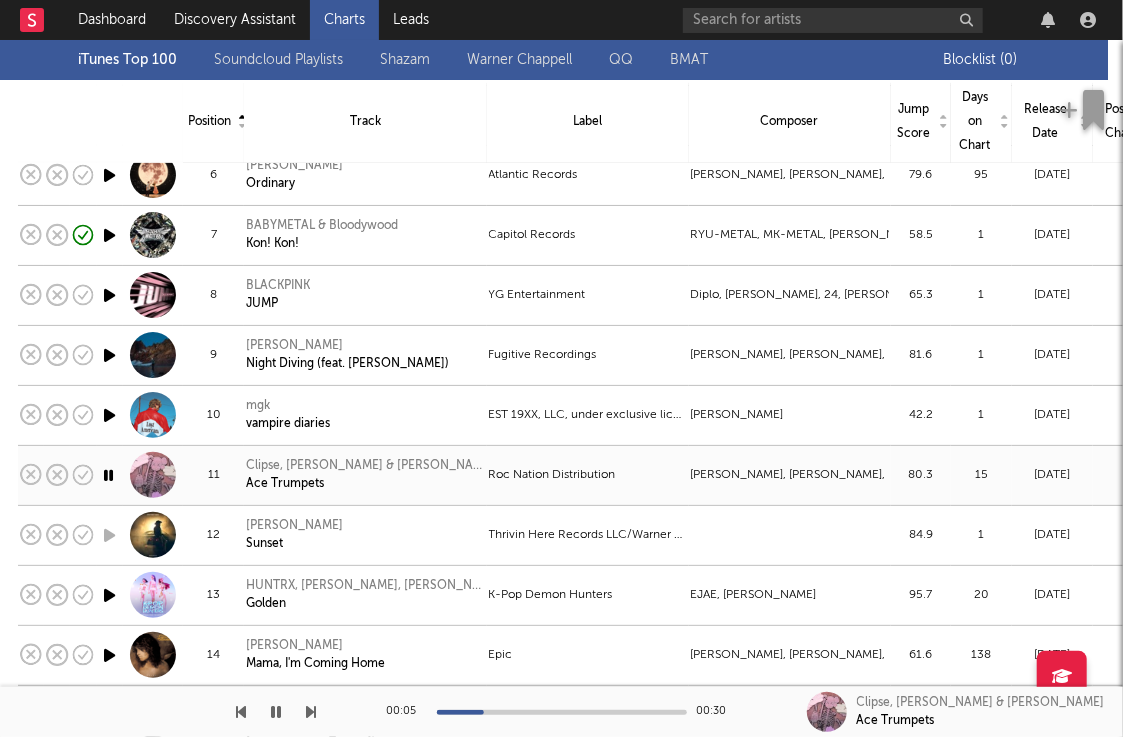 click at bounding box center (108, 475) 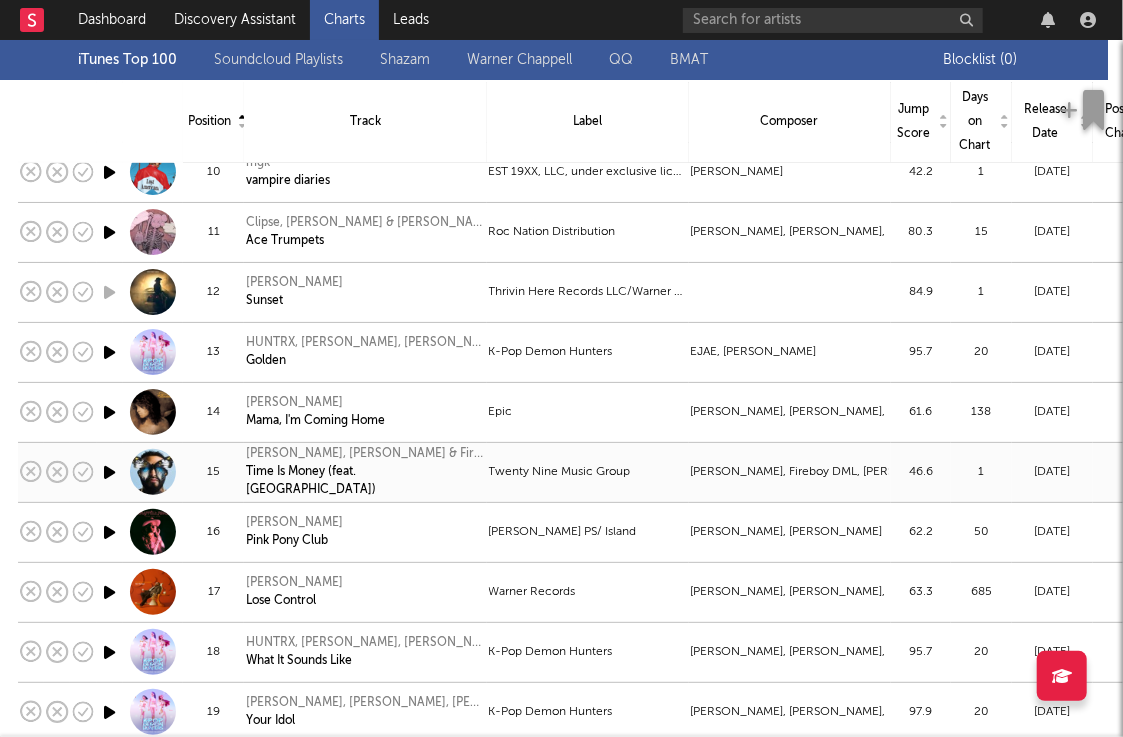 scroll, scrollTop: 802, scrollLeft: 0, axis: vertical 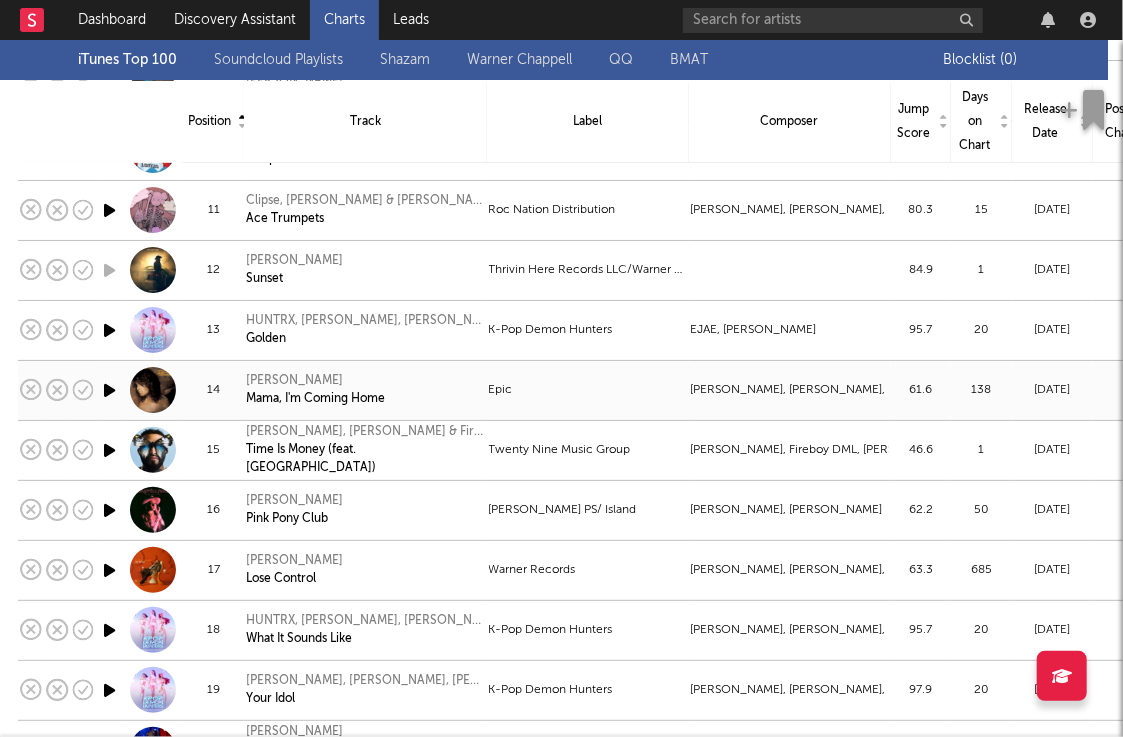 click at bounding box center [109, 390] 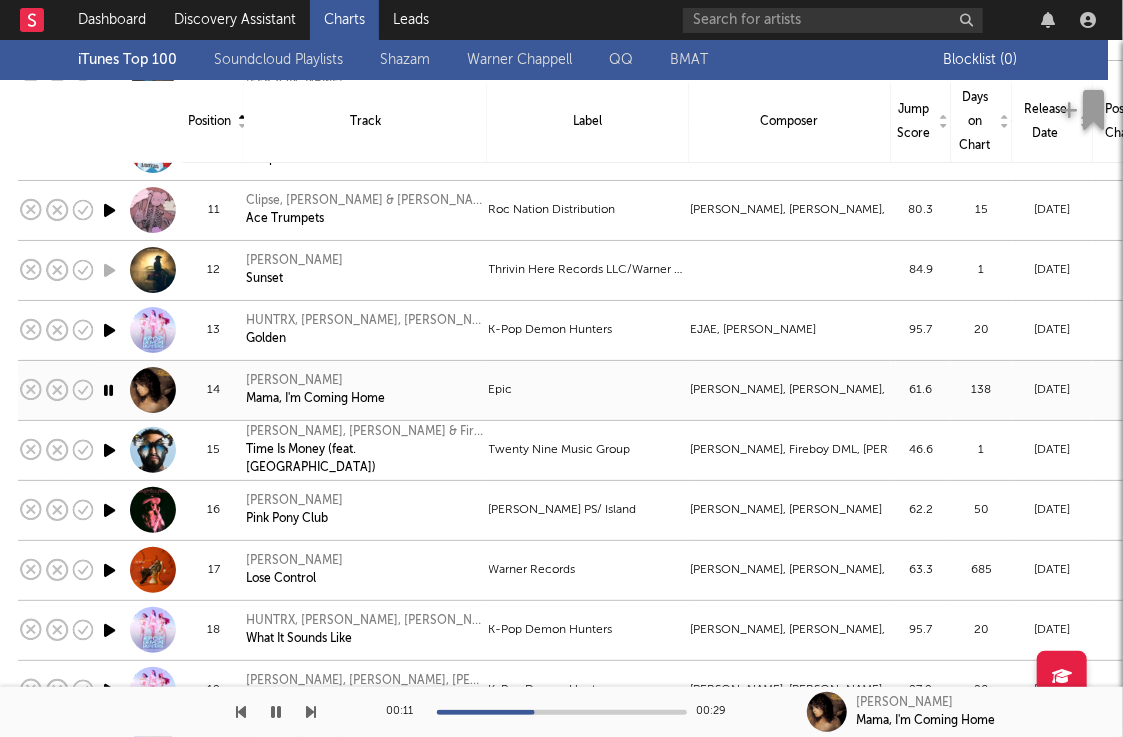 click at bounding box center [108, 390] 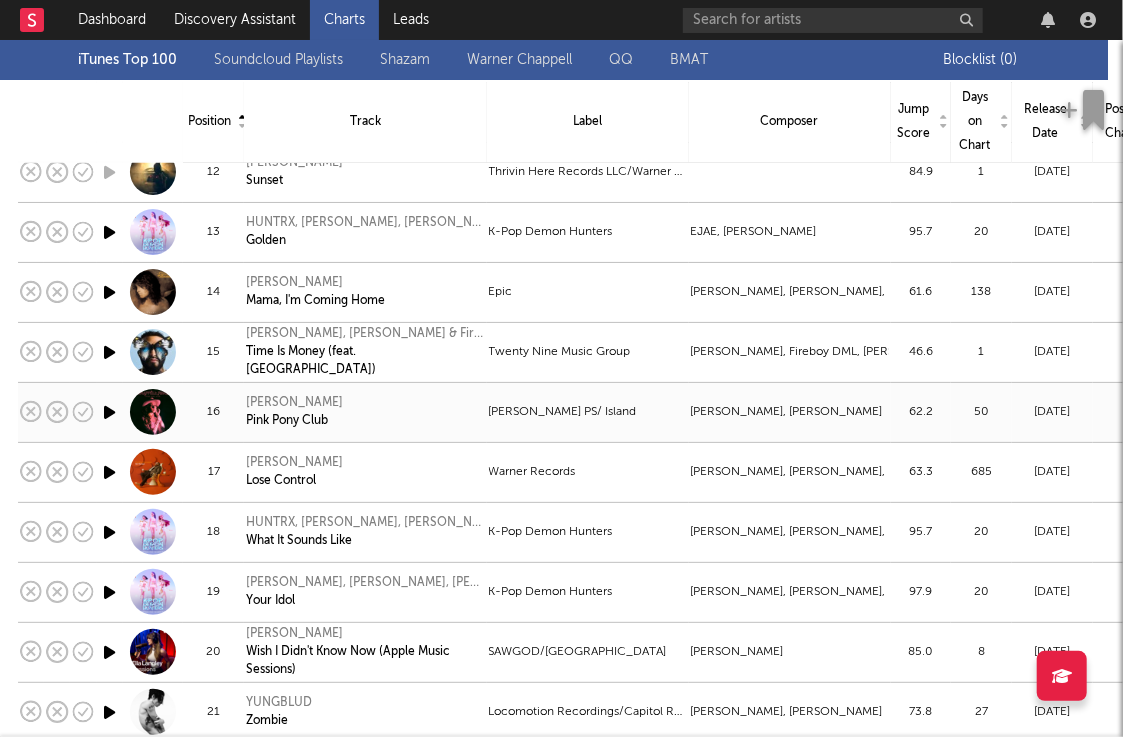 scroll, scrollTop: 901, scrollLeft: 0, axis: vertical 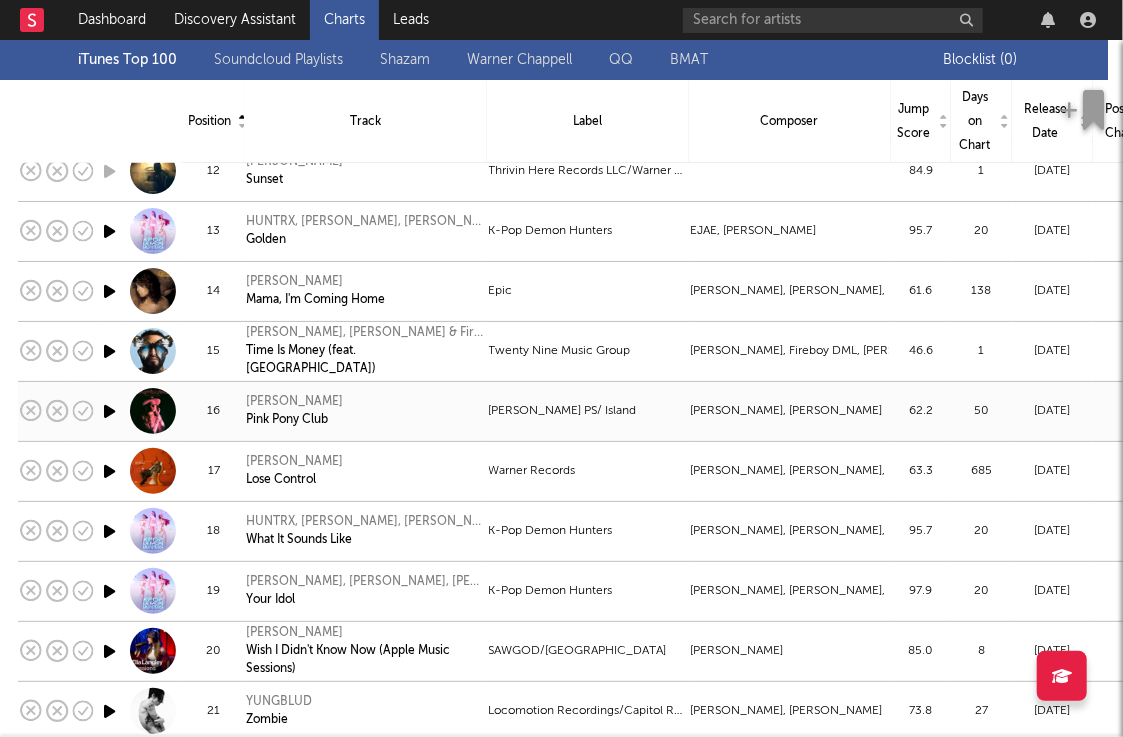click at bounding box center (109, 411) 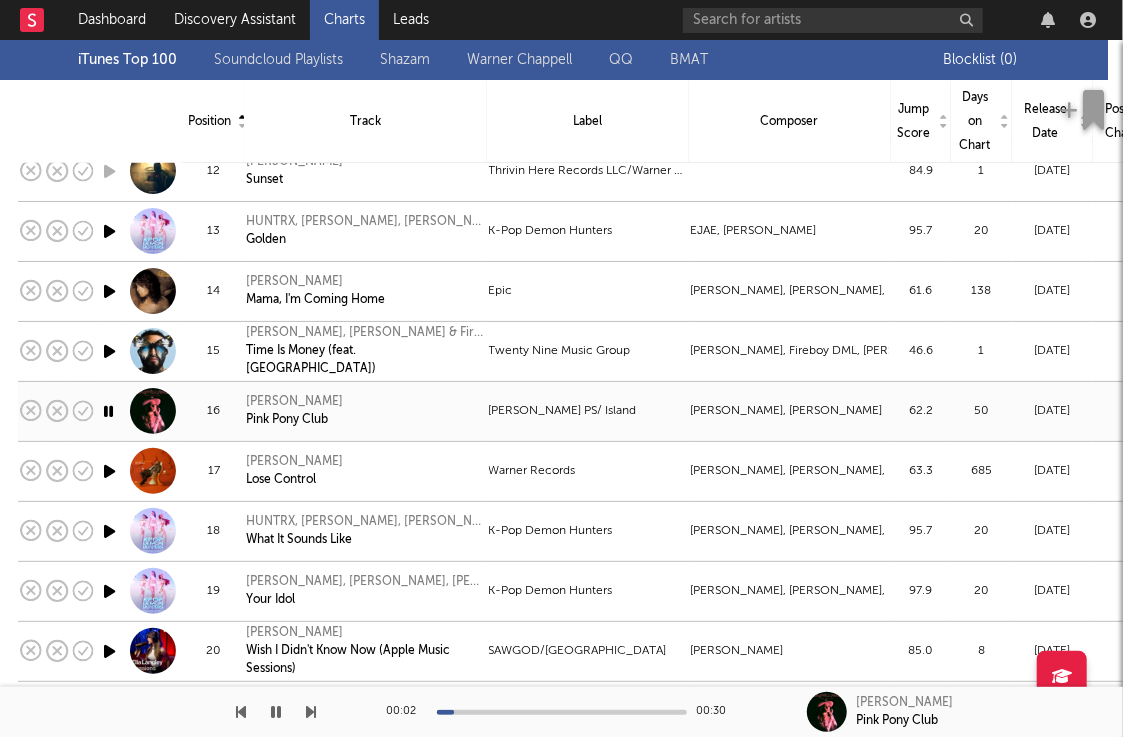 click at bounding box center [108, 411] 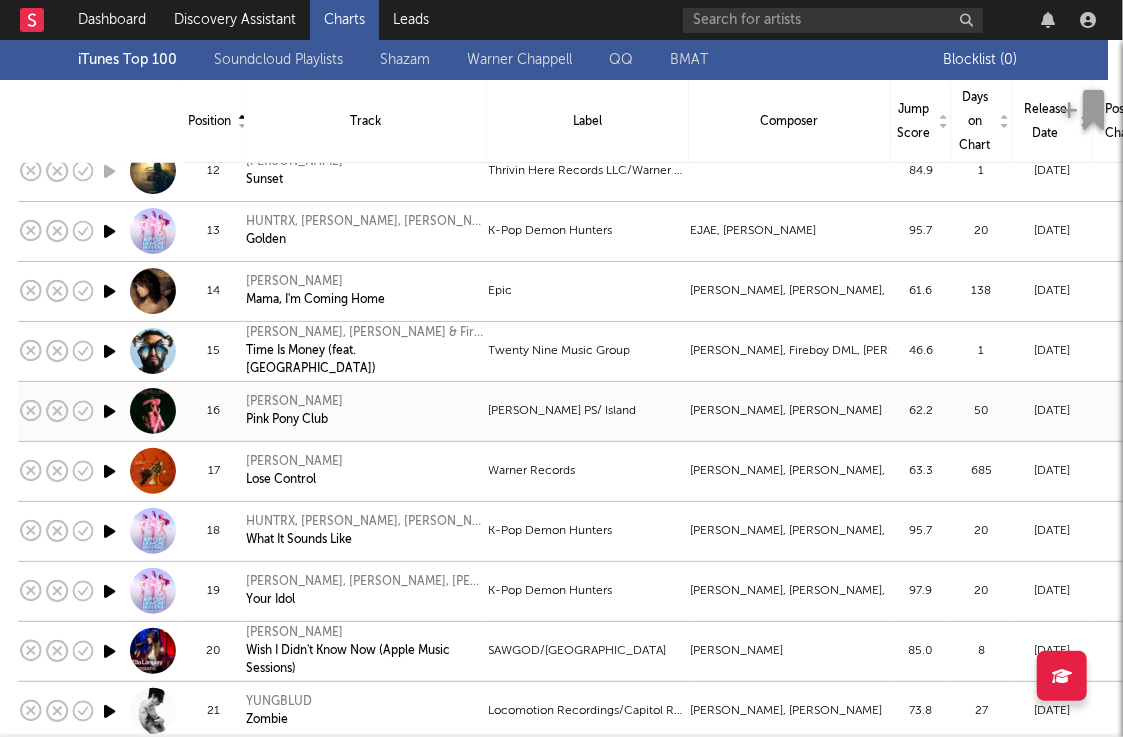 click at bounding box center (109, 411) 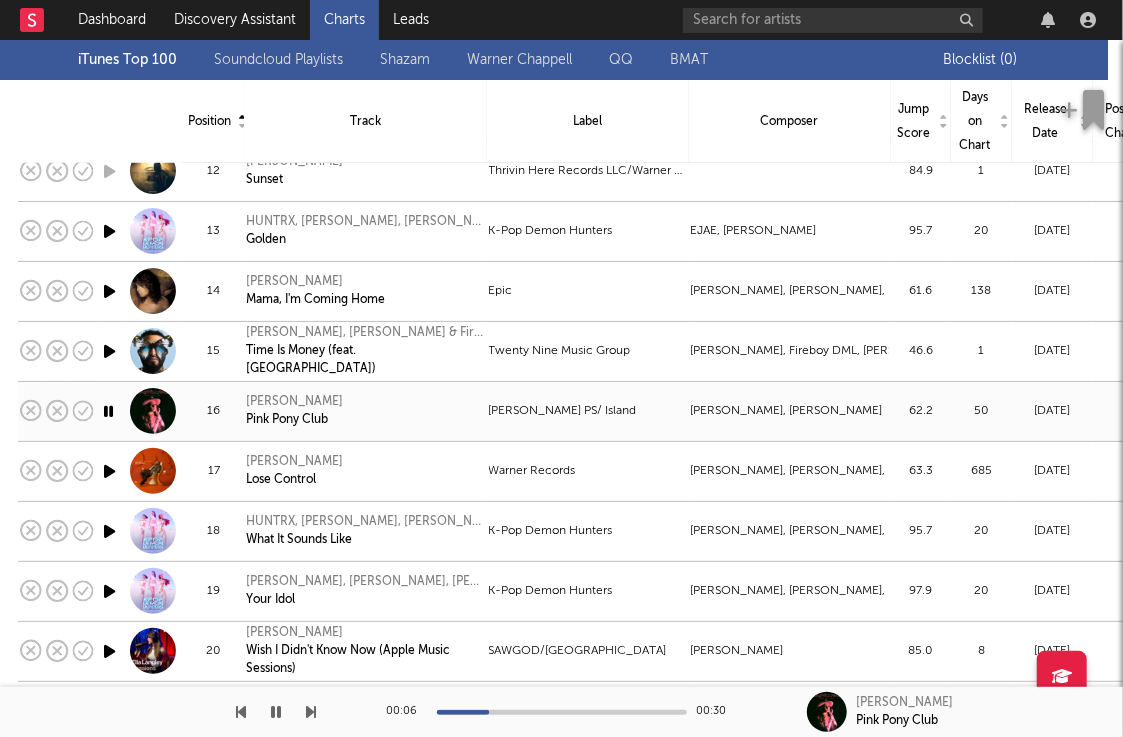 click at bounding box center (108, 411) 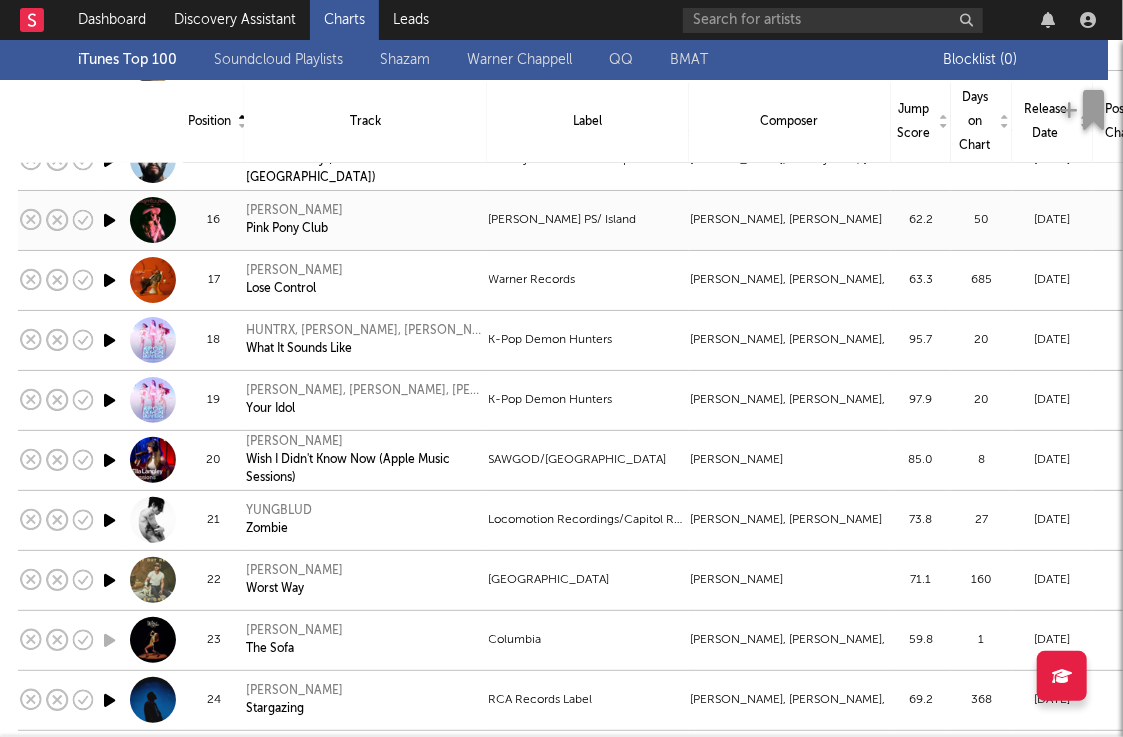 scroll, scrollTop: 1170, scrollLeft: 0, axis: vertical 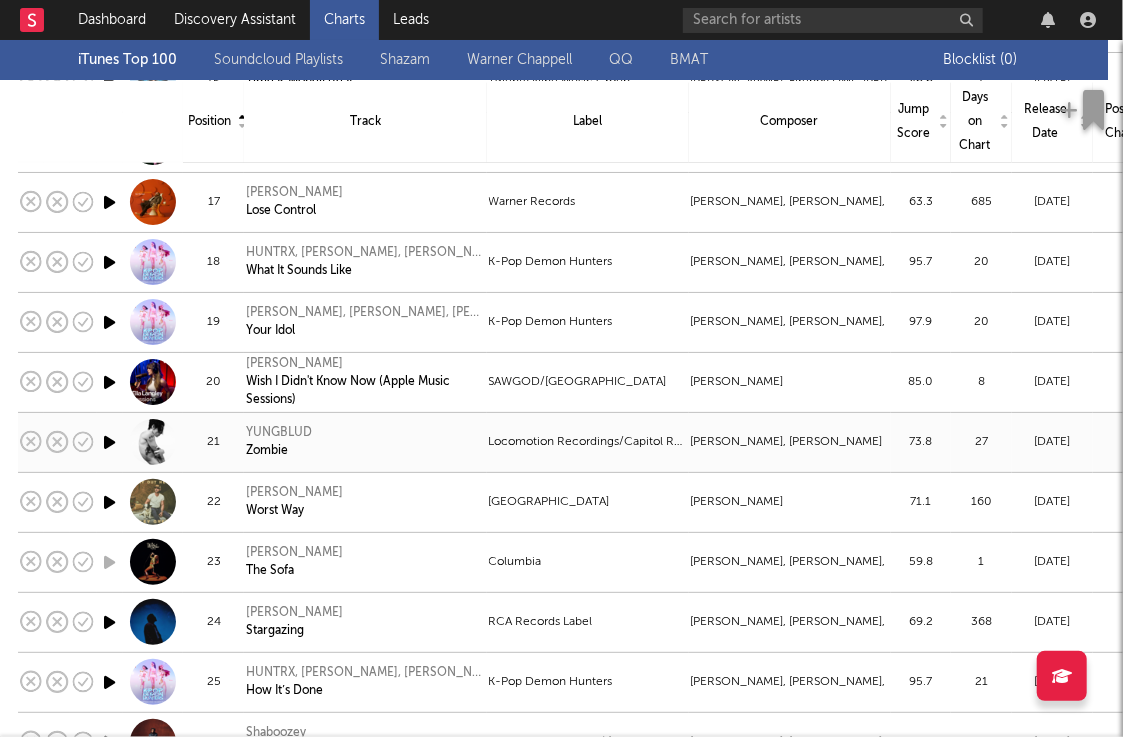 click at bounding box center (109, 442) 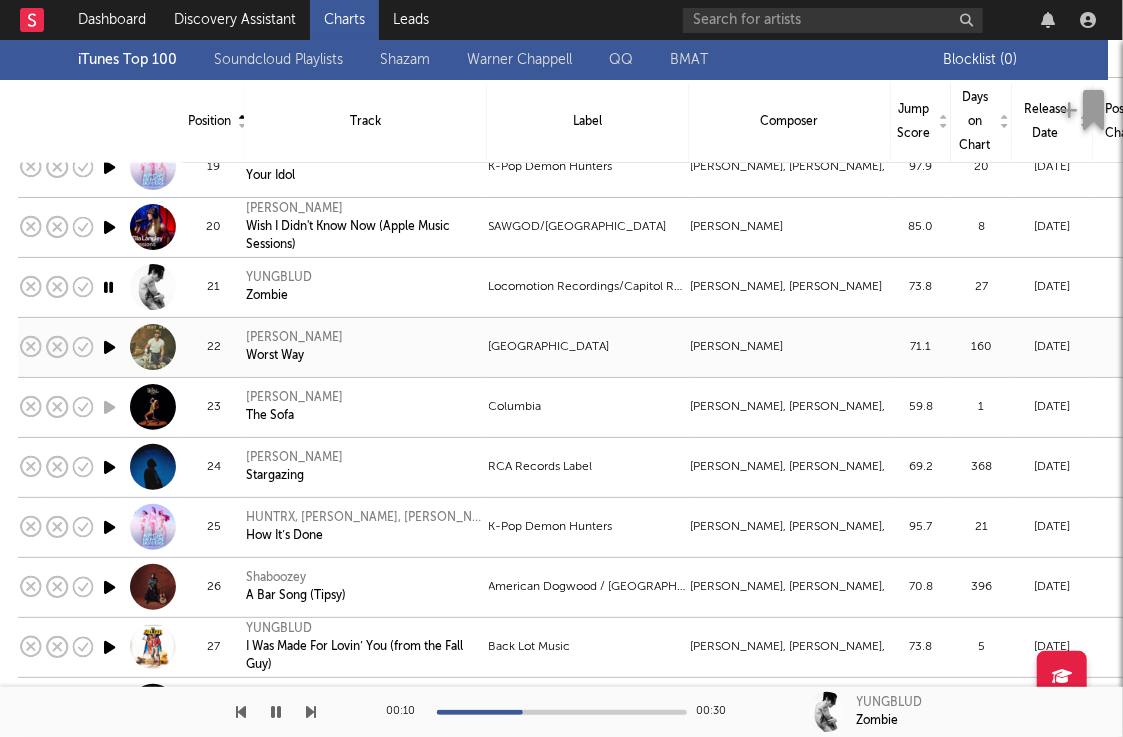 scroll, scrollTop: 1324, scrollLeft: 0, axis: vertical 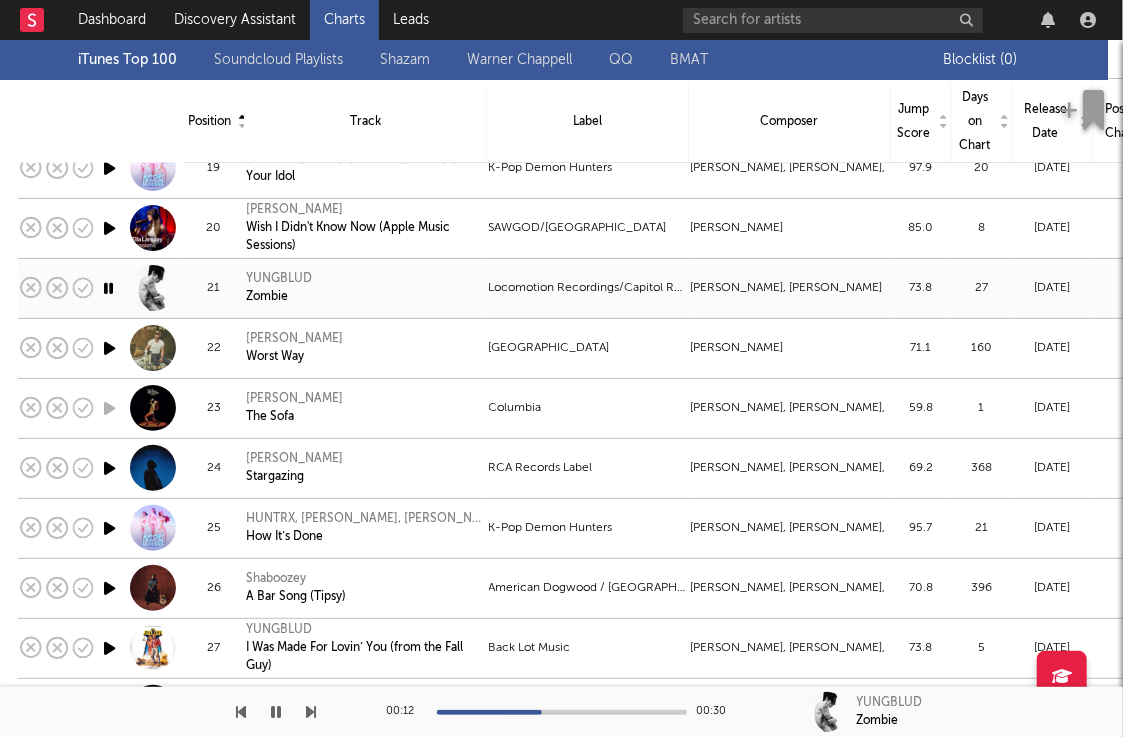 click at bounding box center (108, 288) 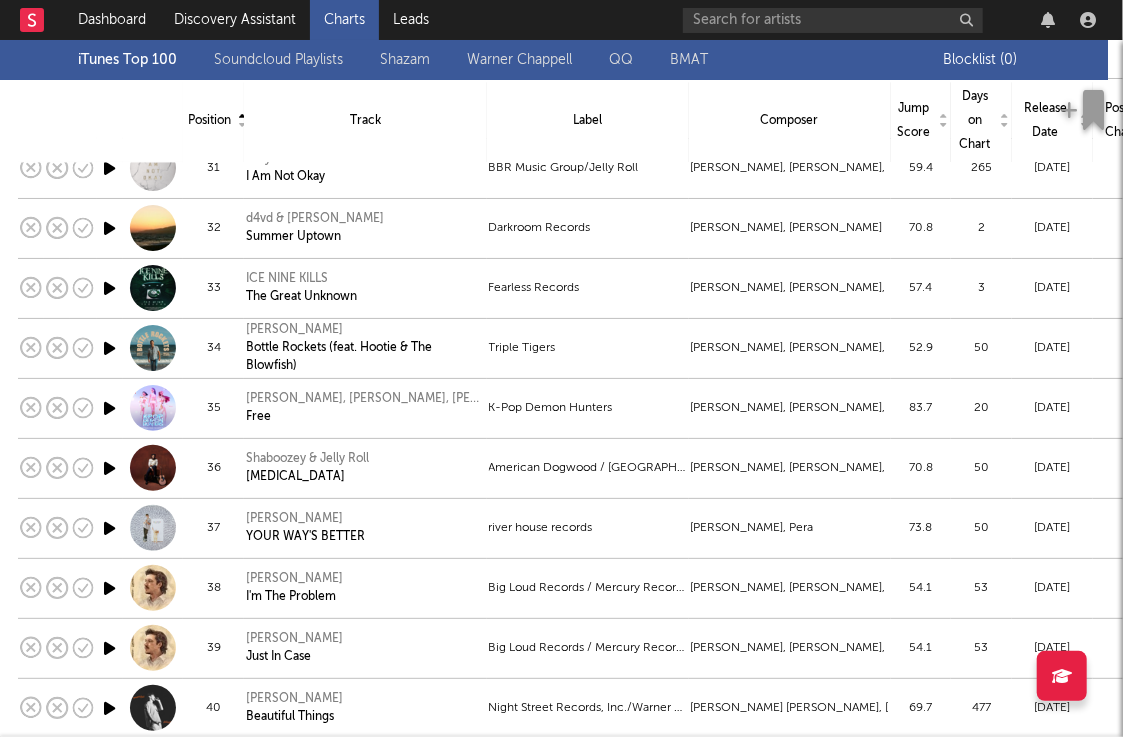 scroll, scrollTop: 2044, scrollLeft: 0, axis: vertical 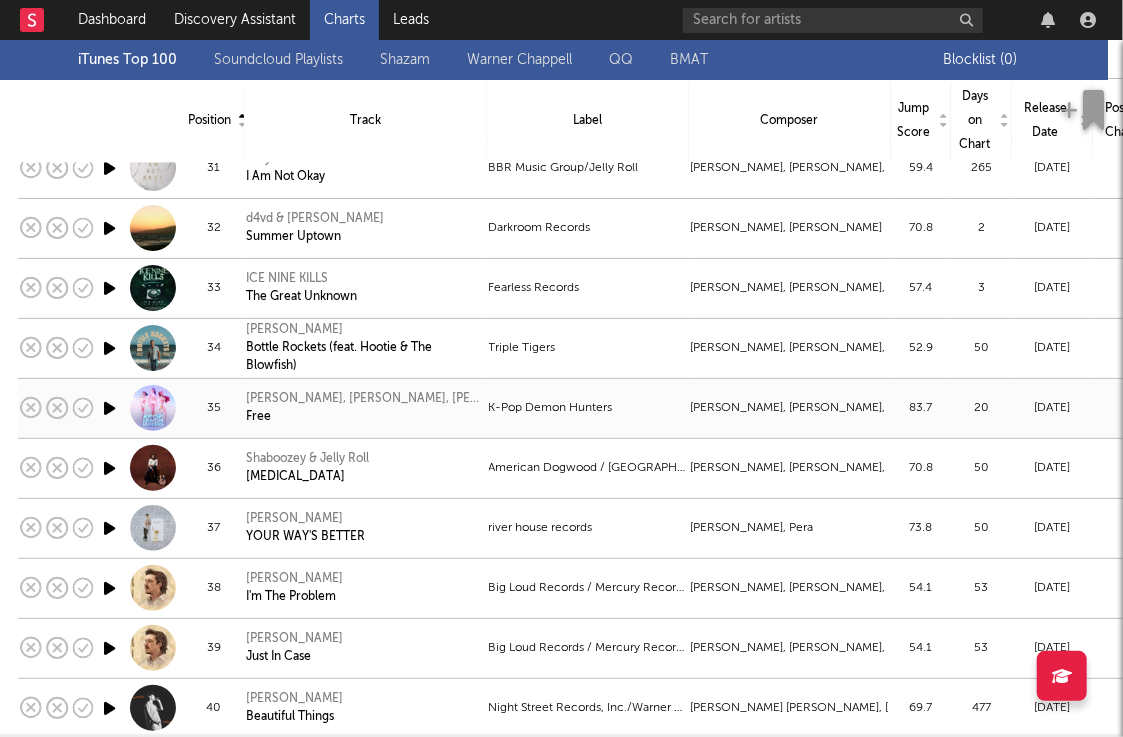 click at bounding box center [109, 408] 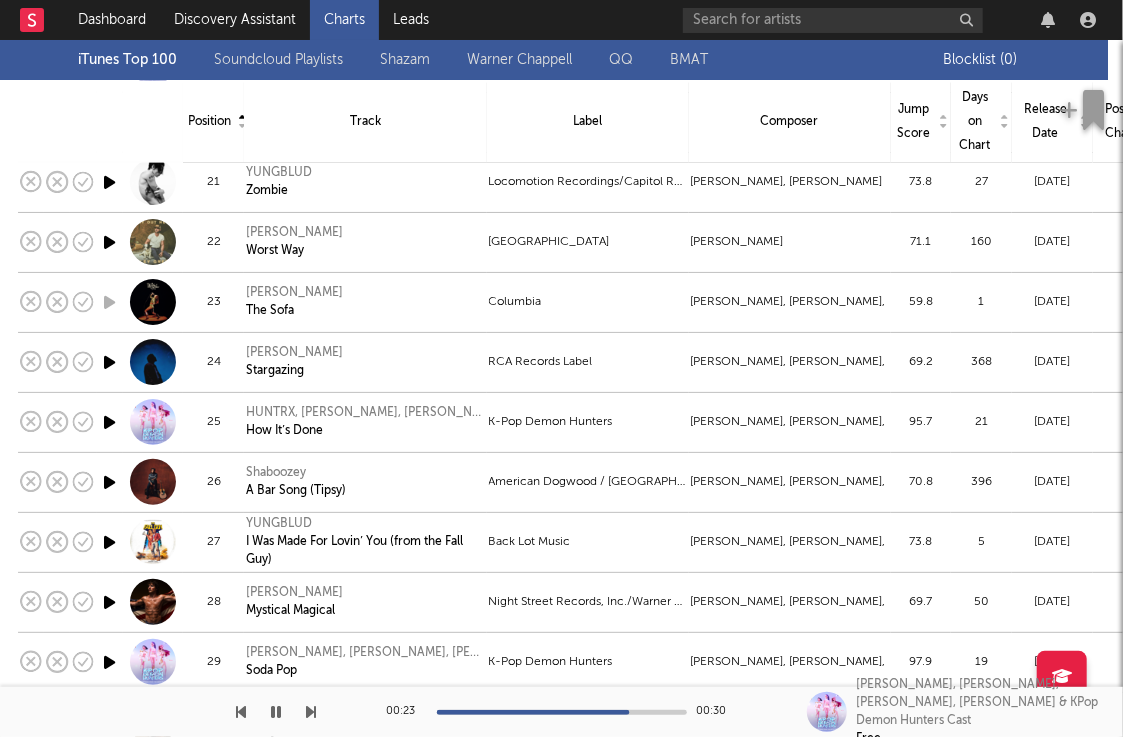 scroll, scrollTop: 1411, scrollLeft: 0, axis: vertical 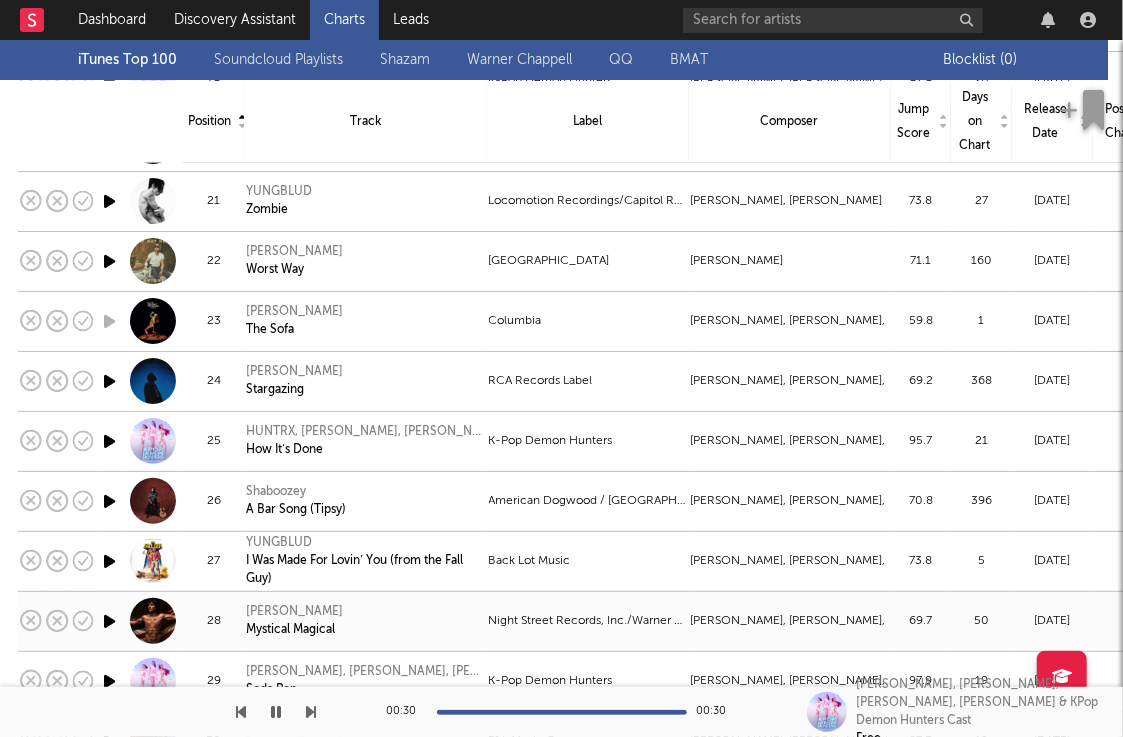 click at bounding box center (109, 621) 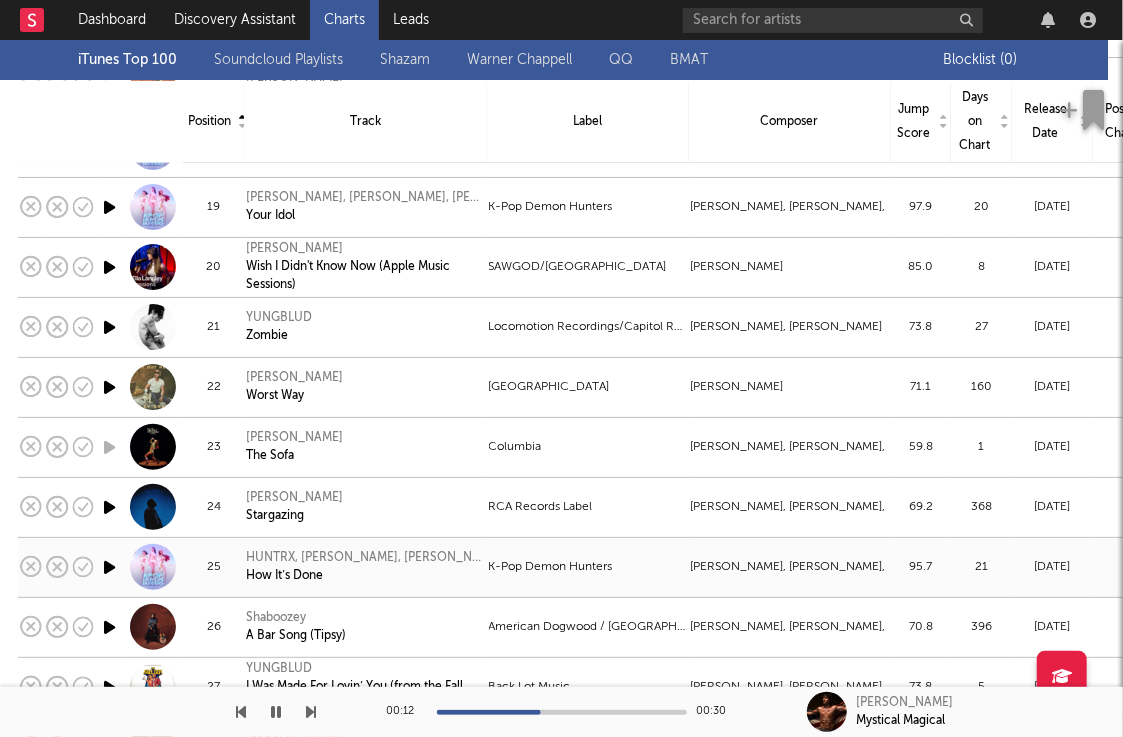 scroll, scrollTop: 1280, scrollLeft: 0, axis: vertical 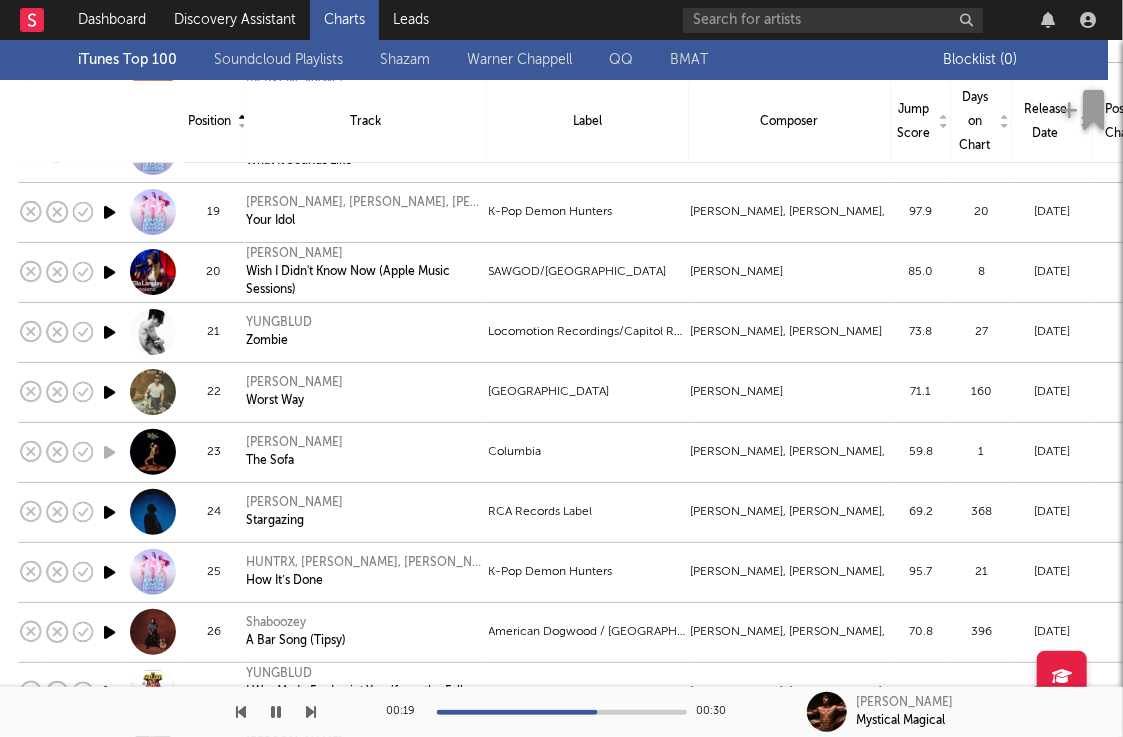 click at bounding box center [277, 712] 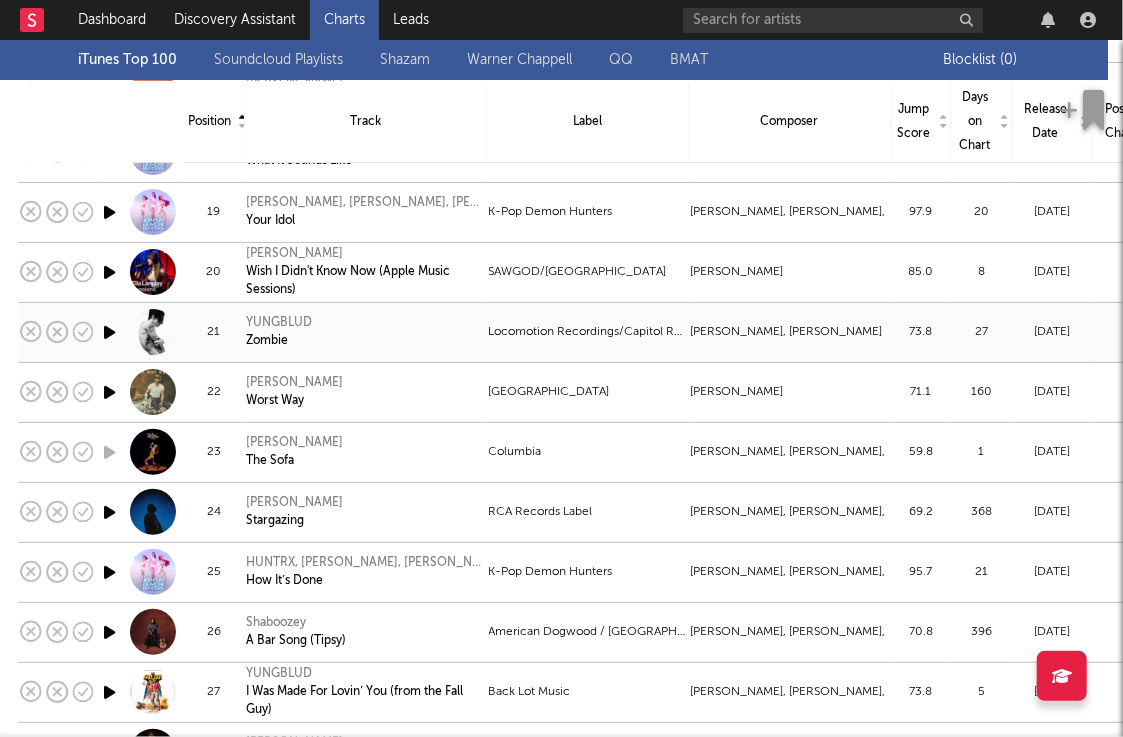 click at bounding box center [109, 332] 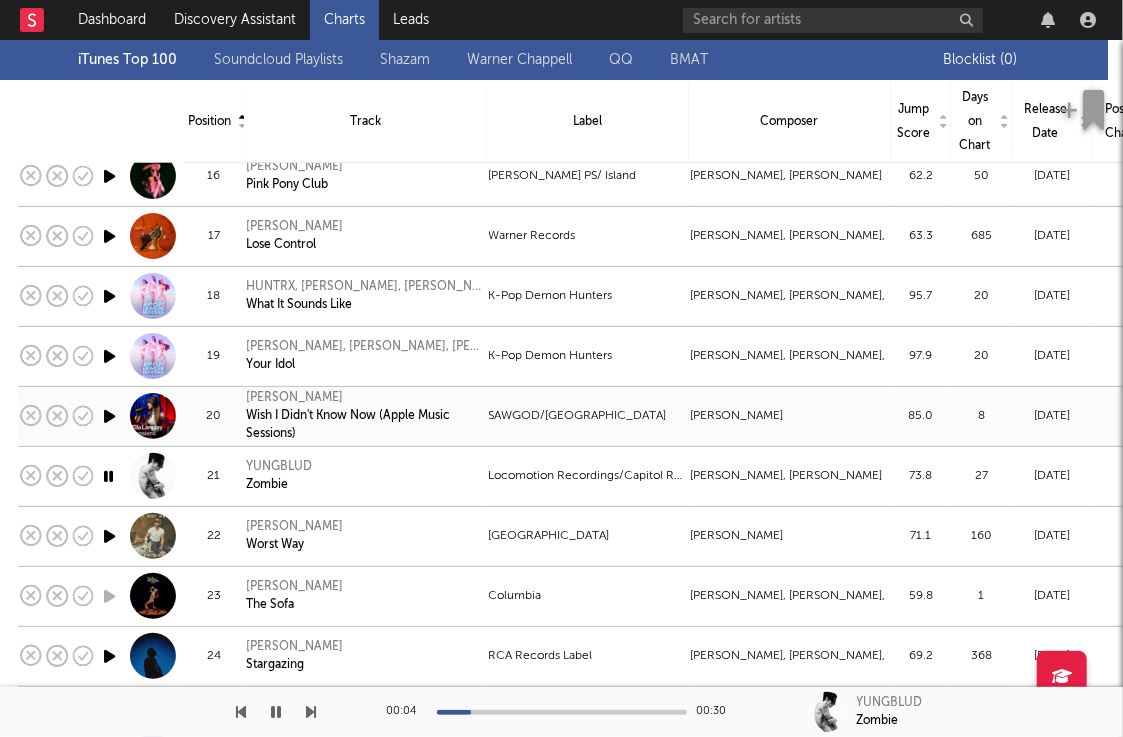 scroll, scrollTop: 1097, scrollLeft: 0, axis: vertical 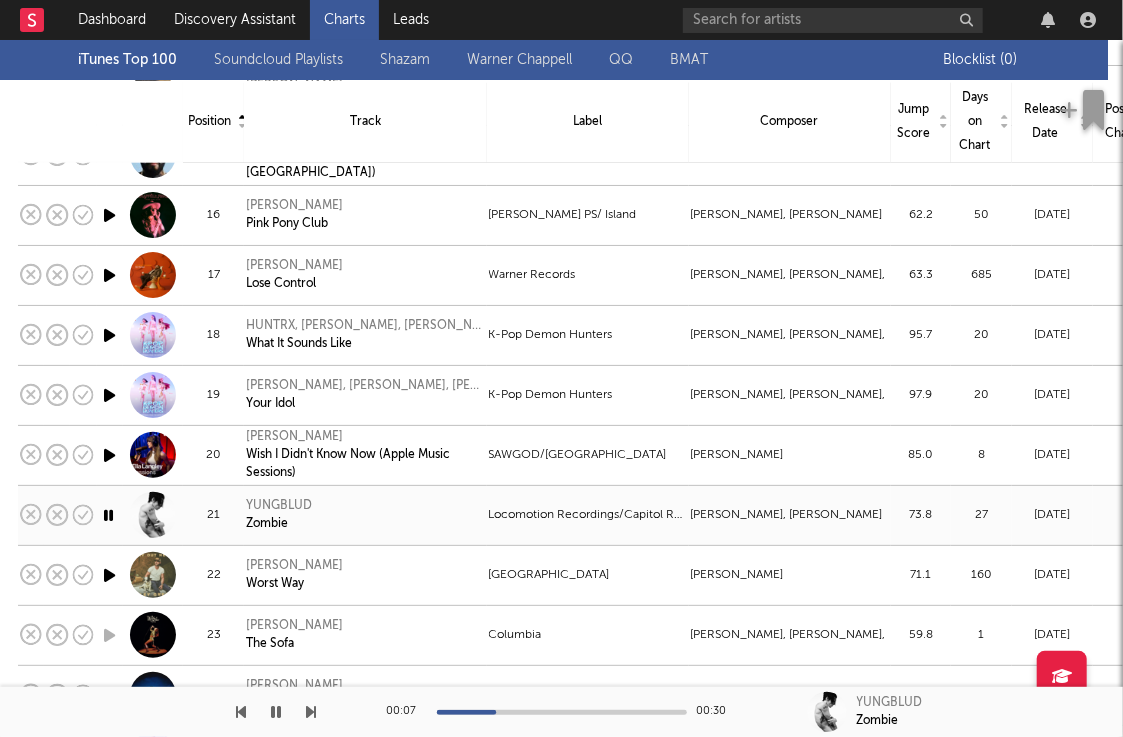 click at bounding box center (108, 515) 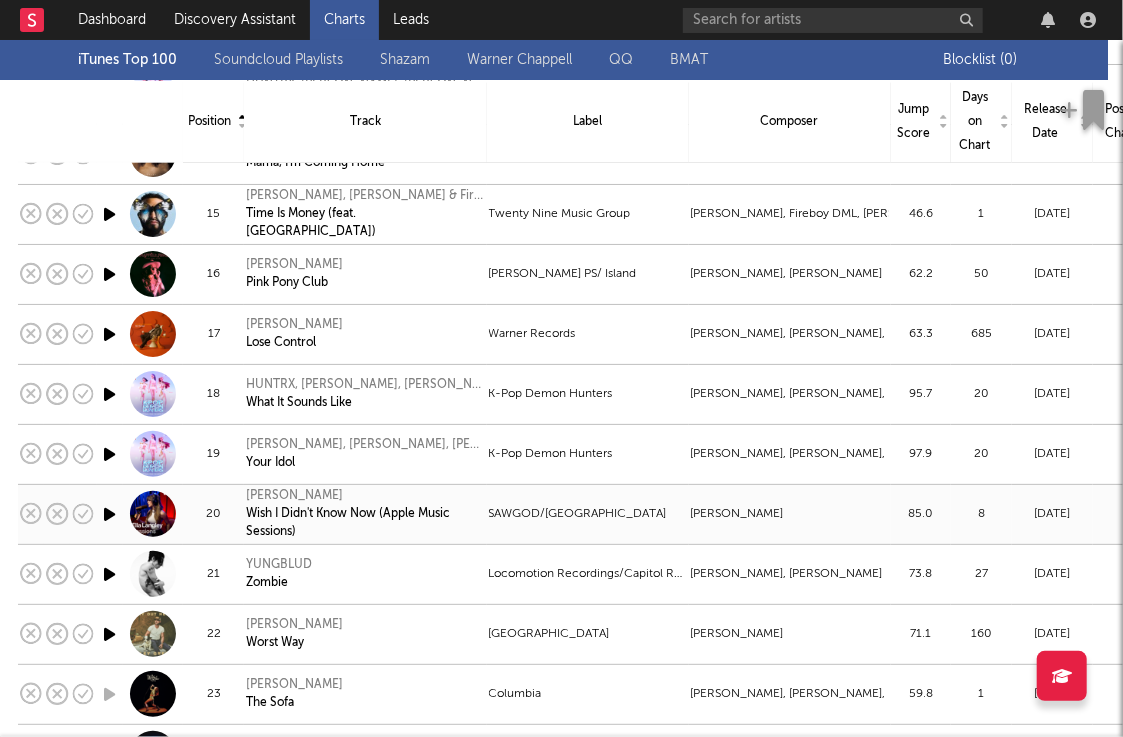 scroll, scrollTop: 1003, scrollLeft: 0, axis: vertical 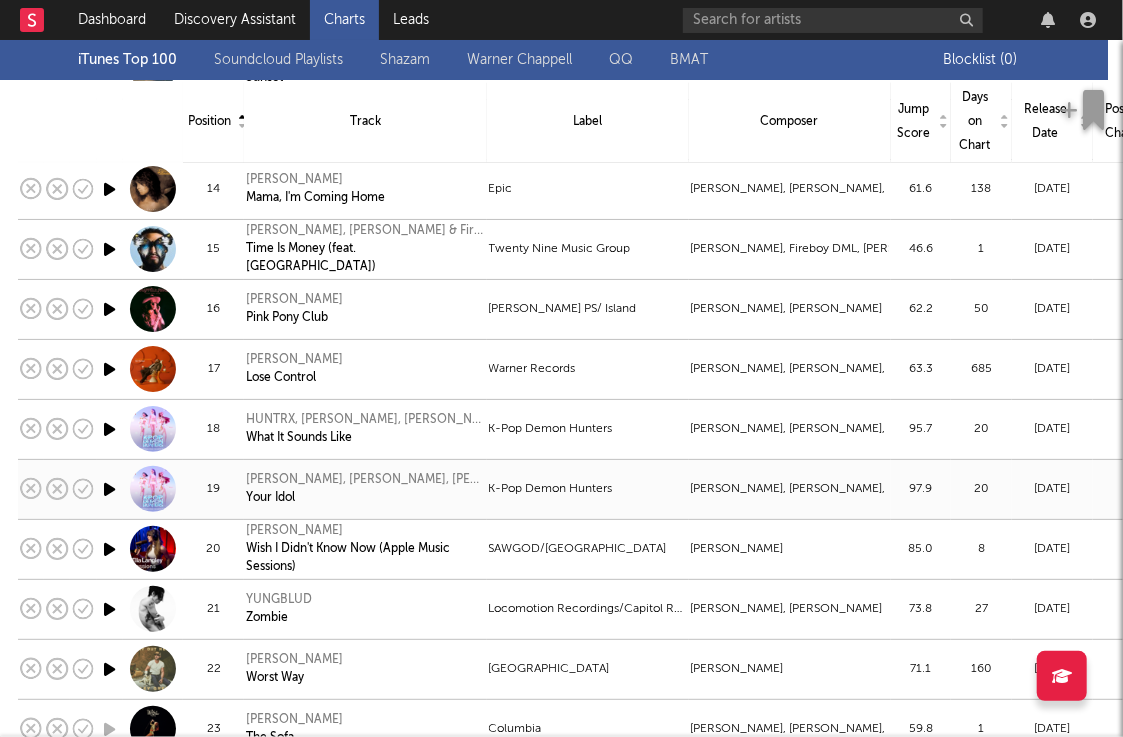 click at bounding box center [109, 489] 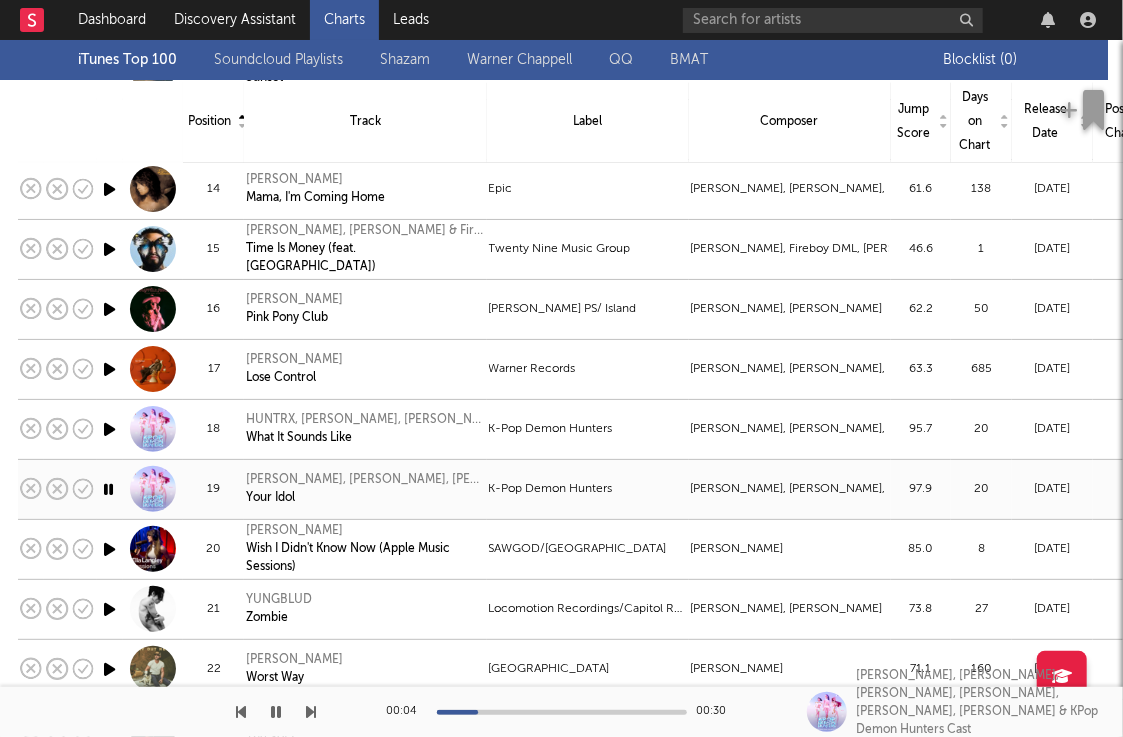 click at bounding box center (108, 489) 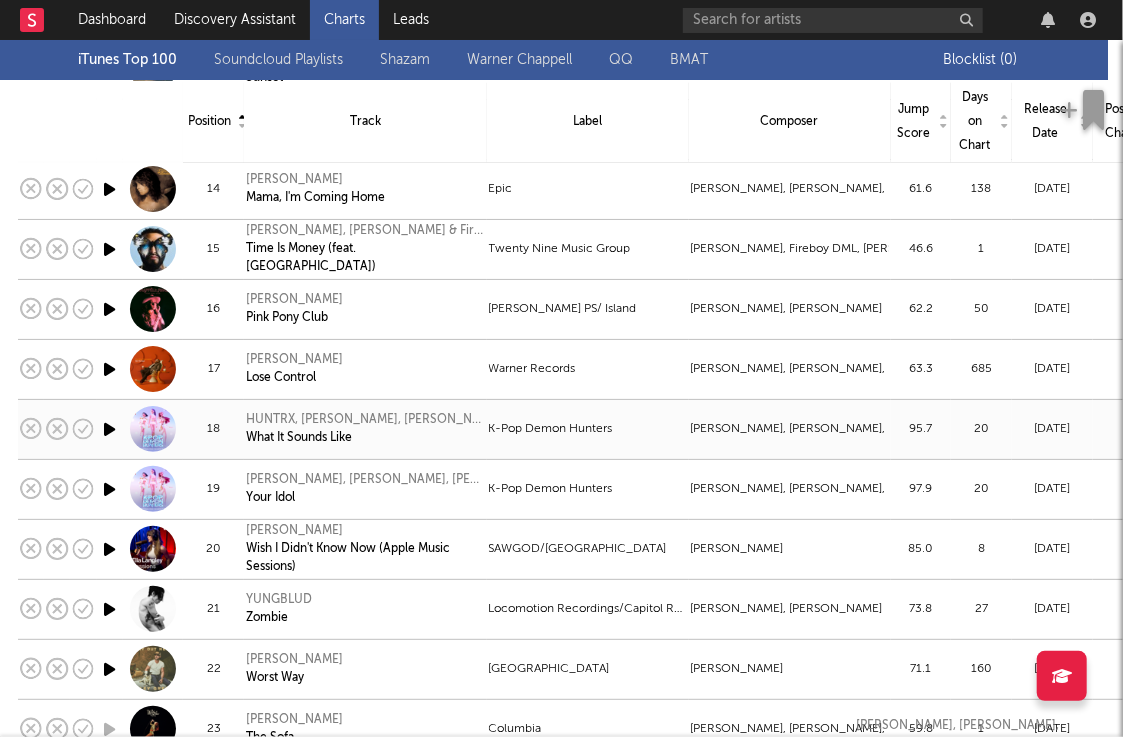 click at bounding box center (109, 429) 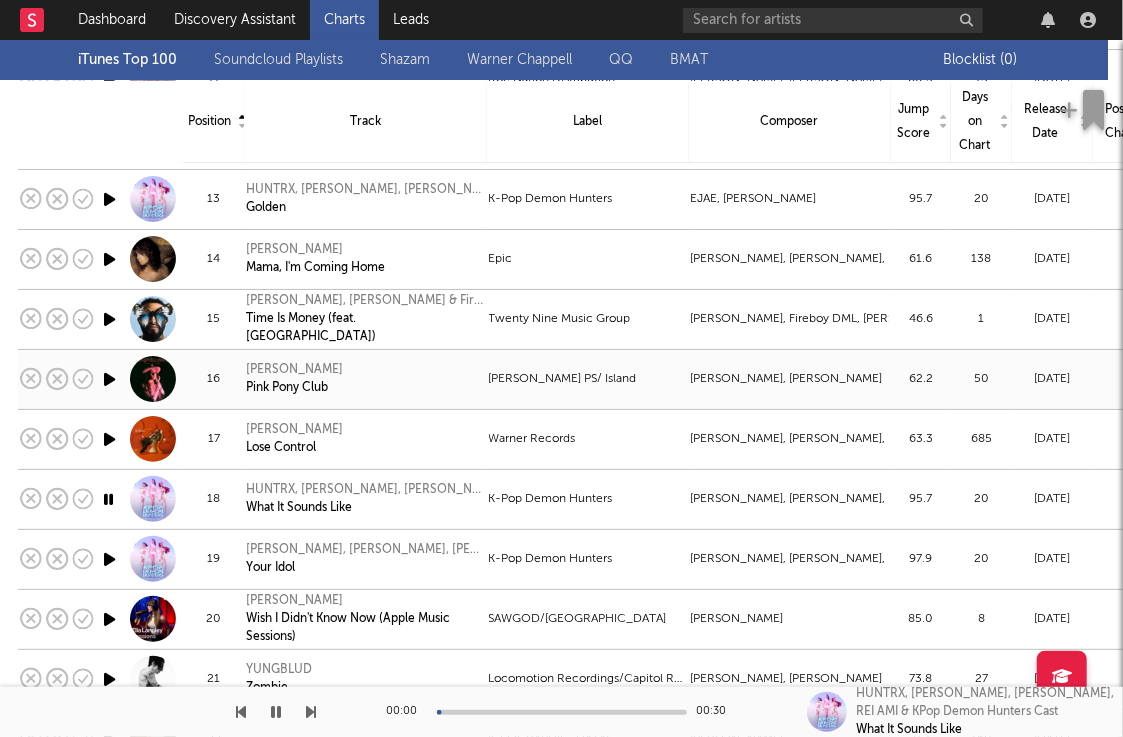 scroll, scrollTop: 891, scrollLeft: 0, axis: vertical 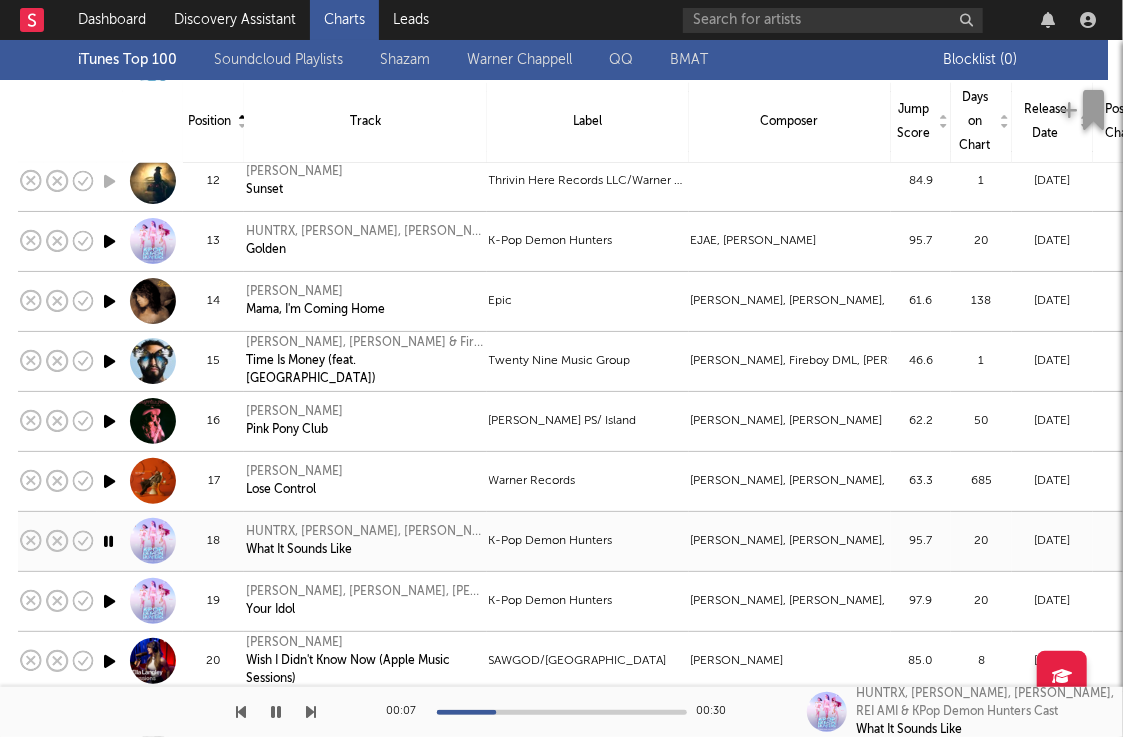 click at bounding box center (108, 541) 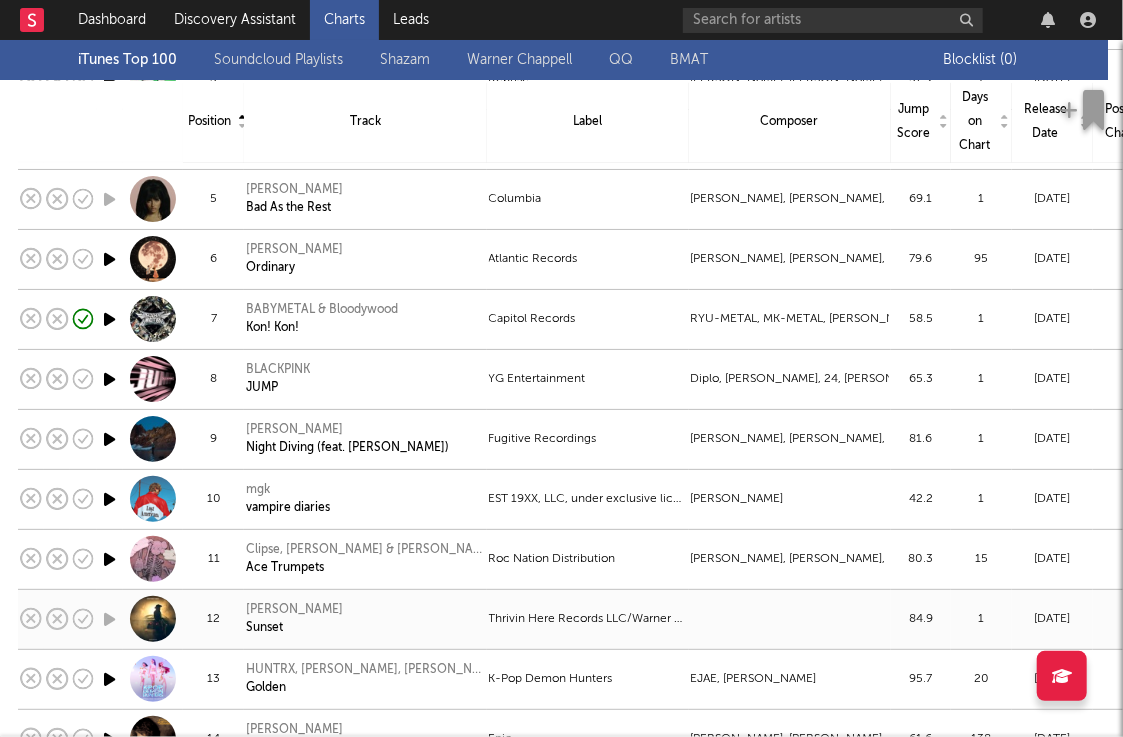 scroll, scrollTop: 450, scrollLeft: 0, axis: vertical 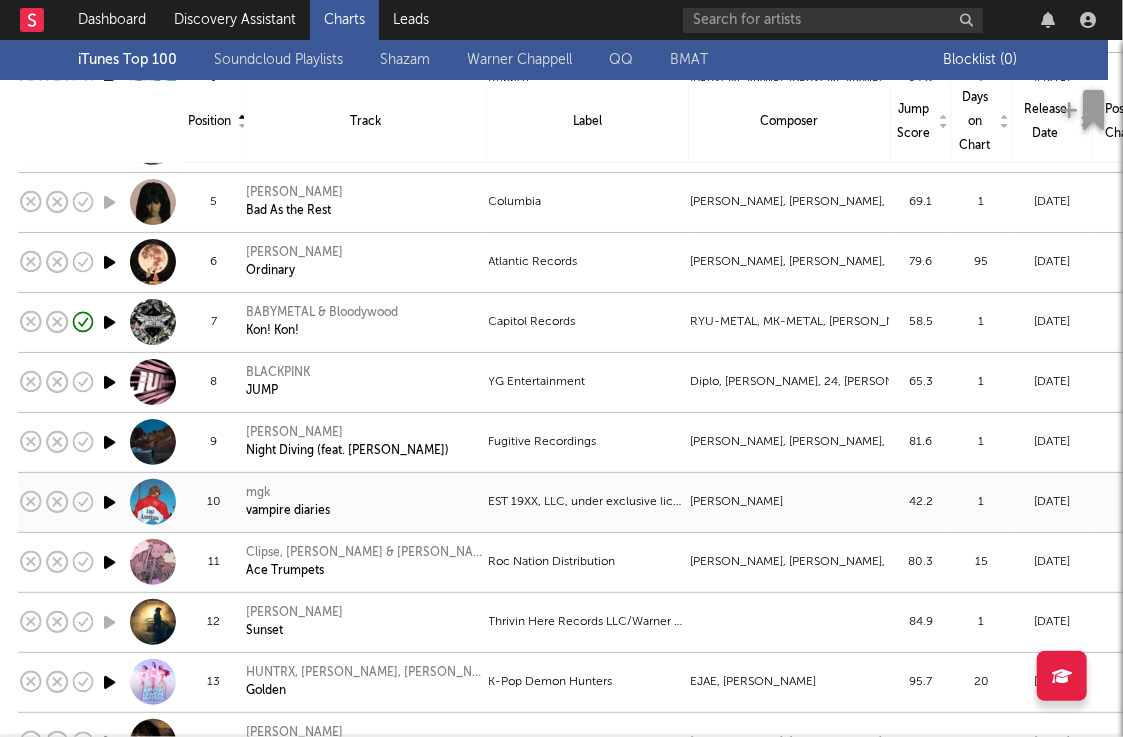 click at bounding box center (109, 502) 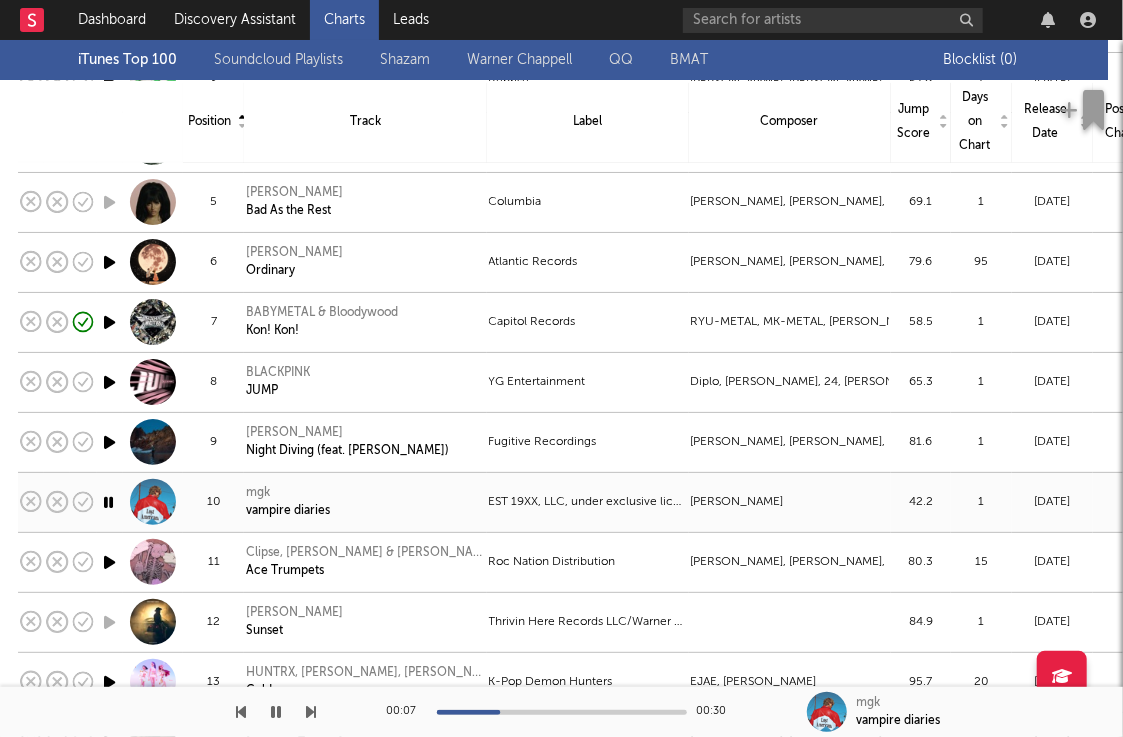 click at bounding box center (108, 502) 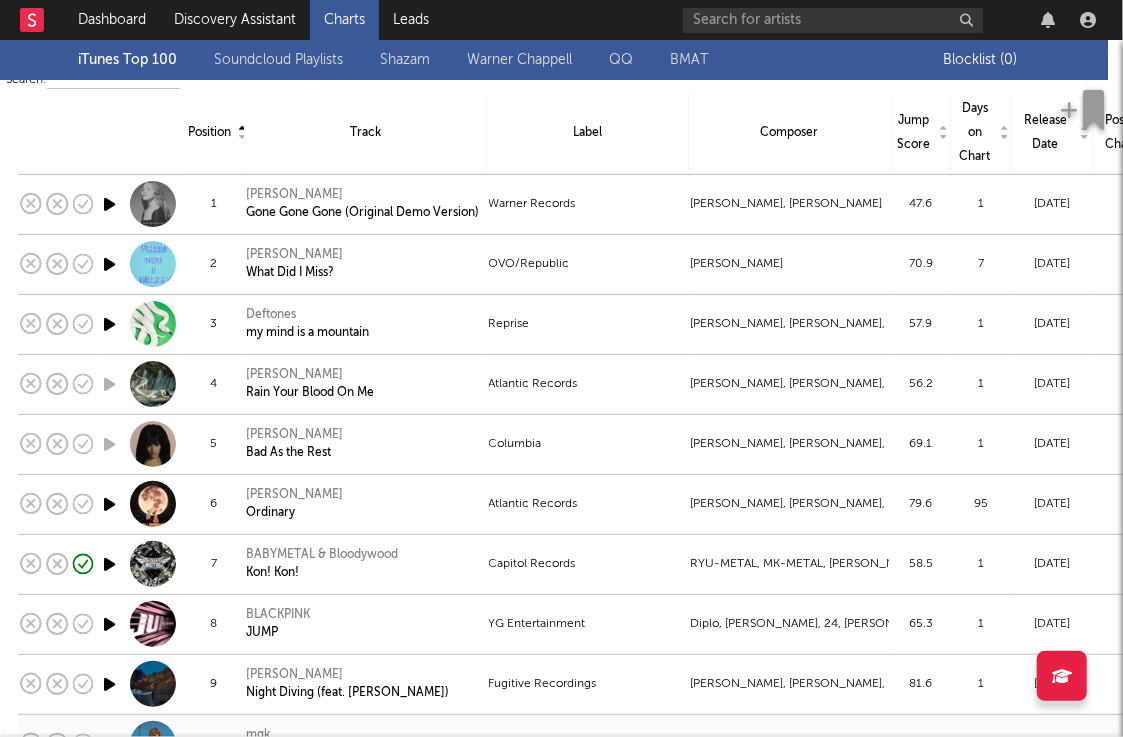 scroll, scrollTop: 106, scrollLeft: 0, axis: vertical 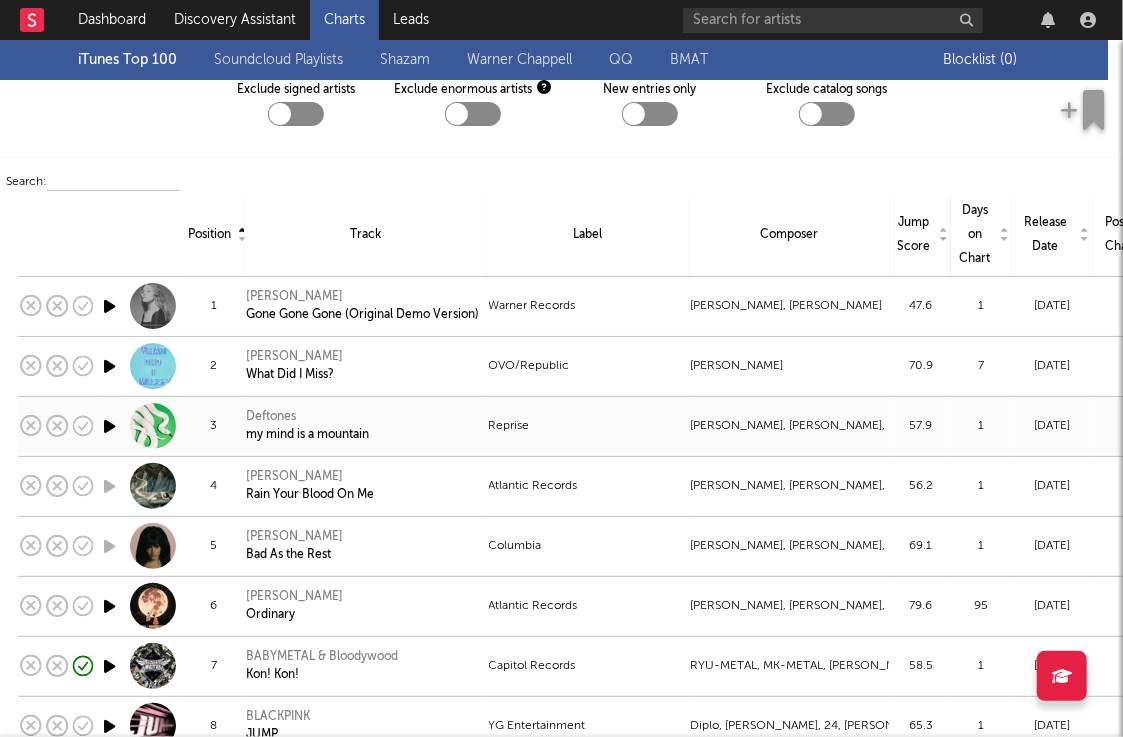 click at bounding box center (109, 426) 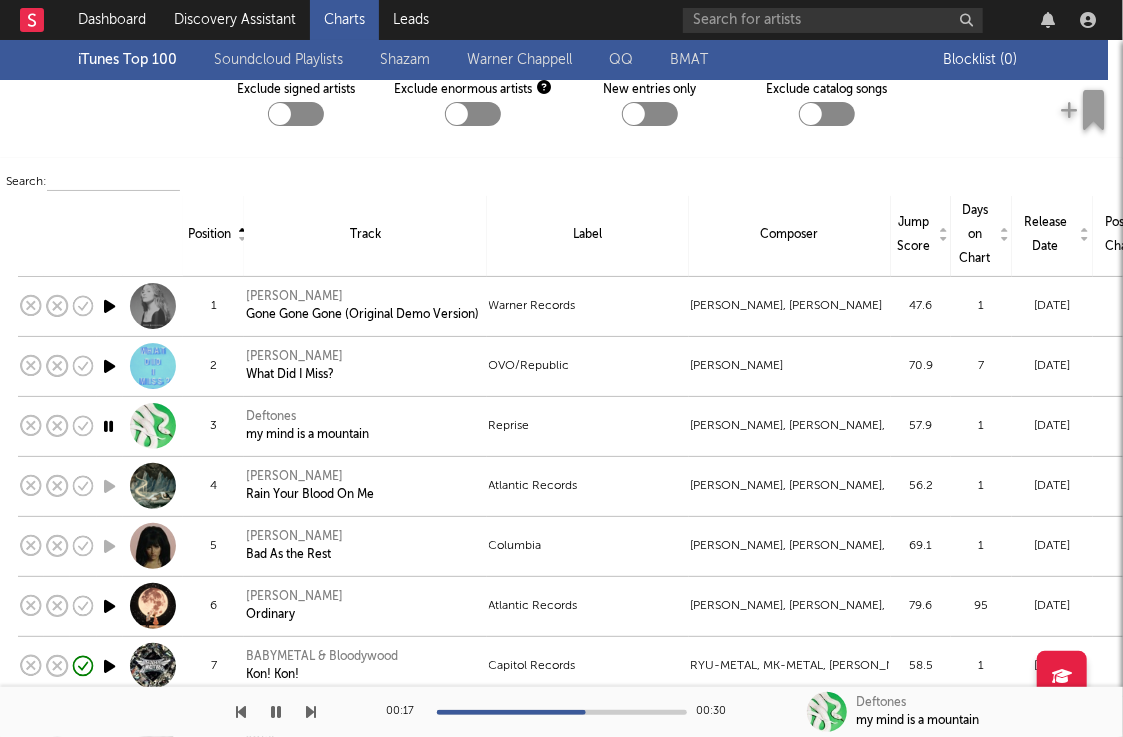 click on "Search:" at bounding box center [600, 182] 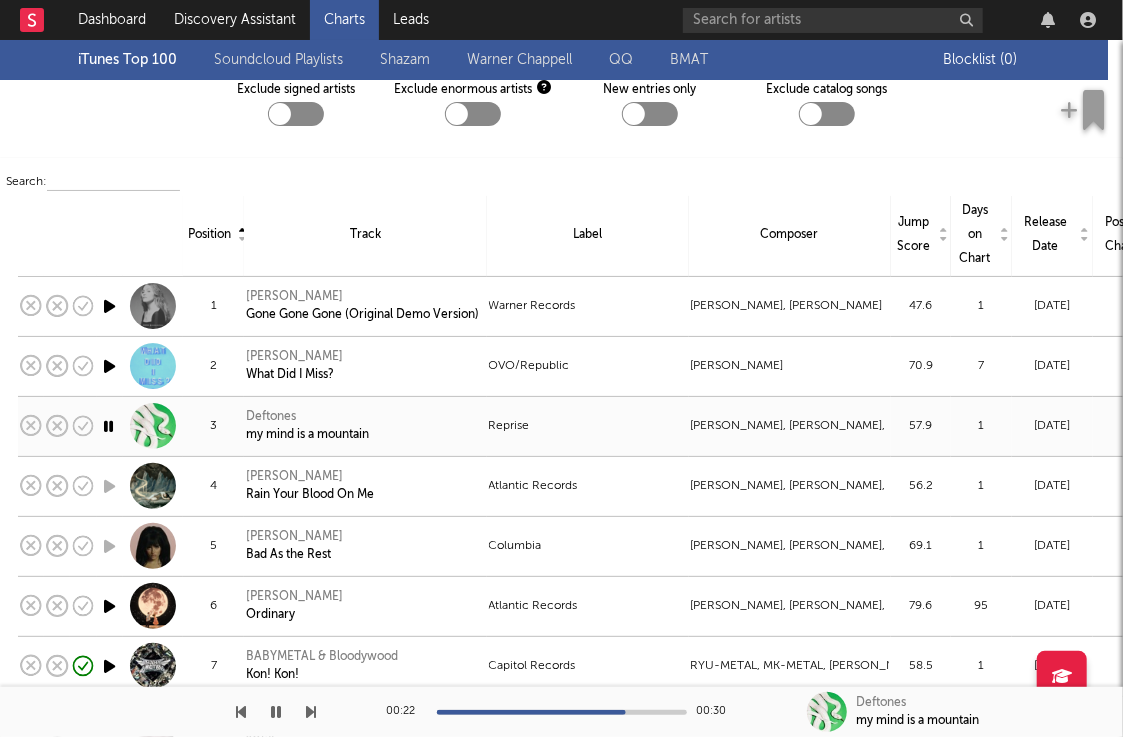 click at bounding box center [108, 426] 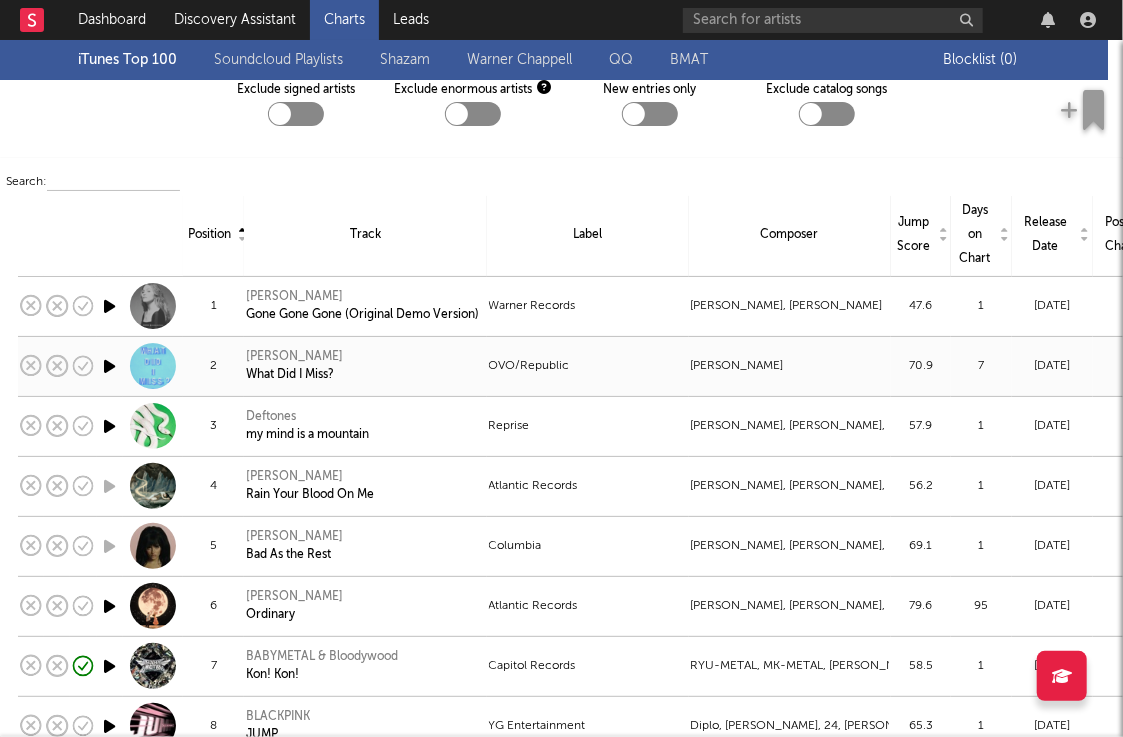click at bounding box center (109, 366) 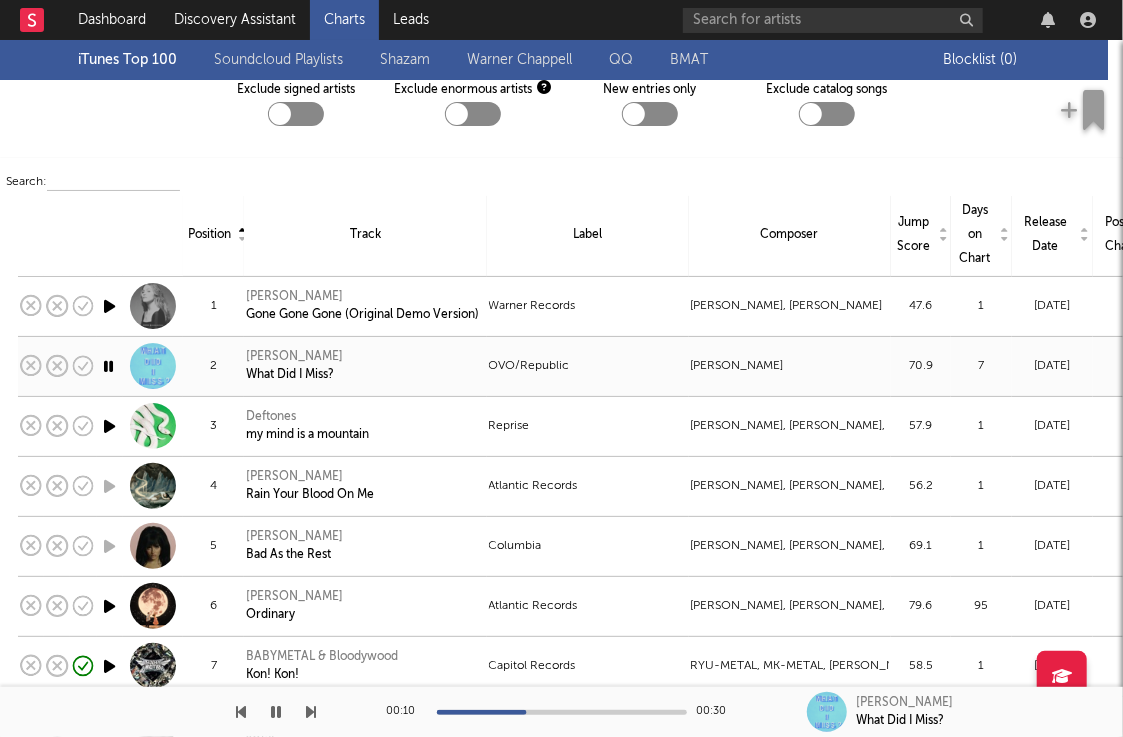 click at bounding box center (108, 366) 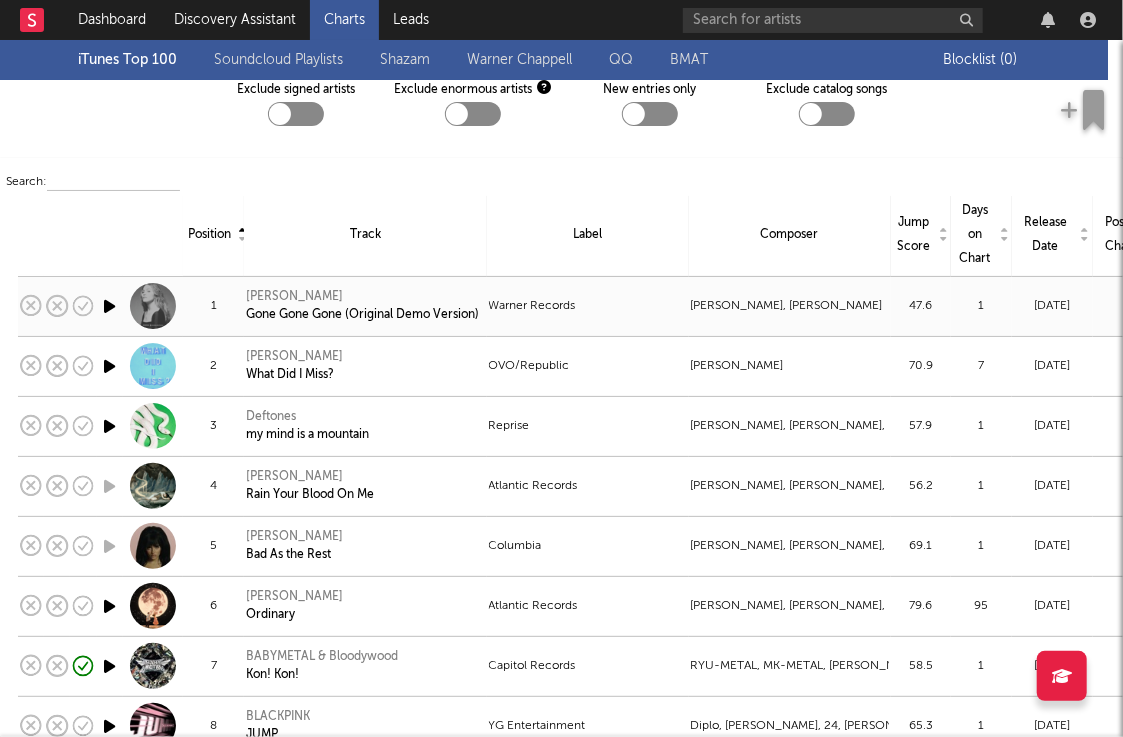 click at bounding box center (109, 306) 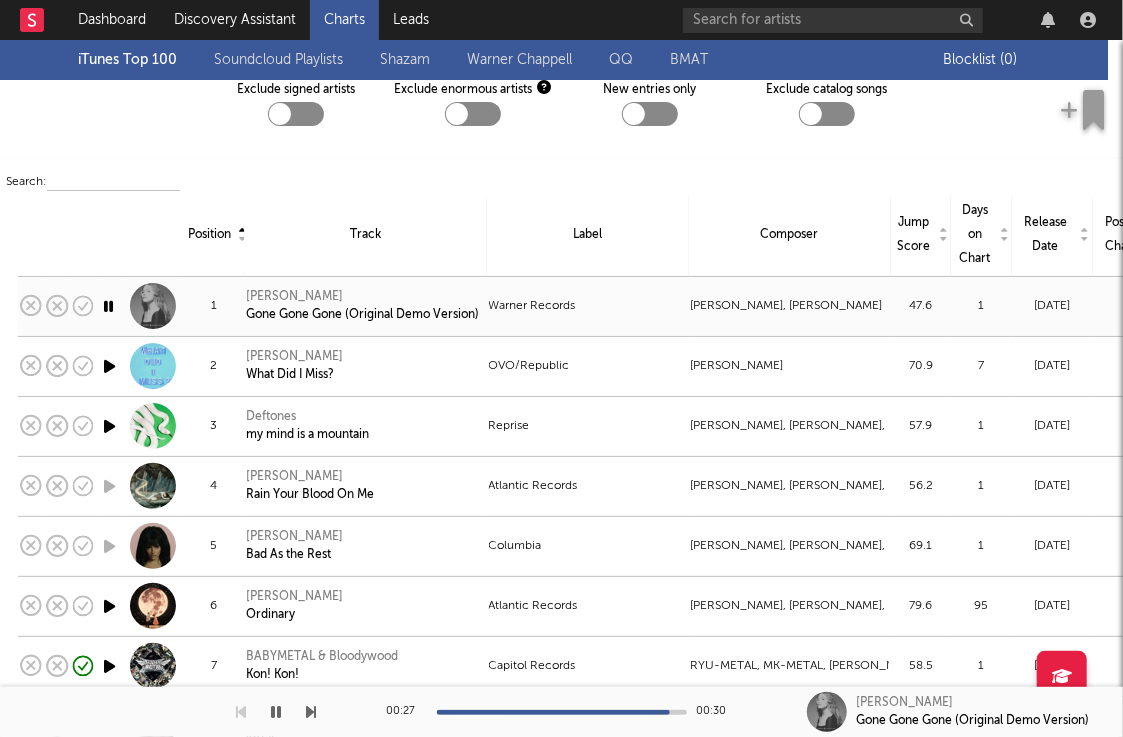 click at bounding box center (108, 306) 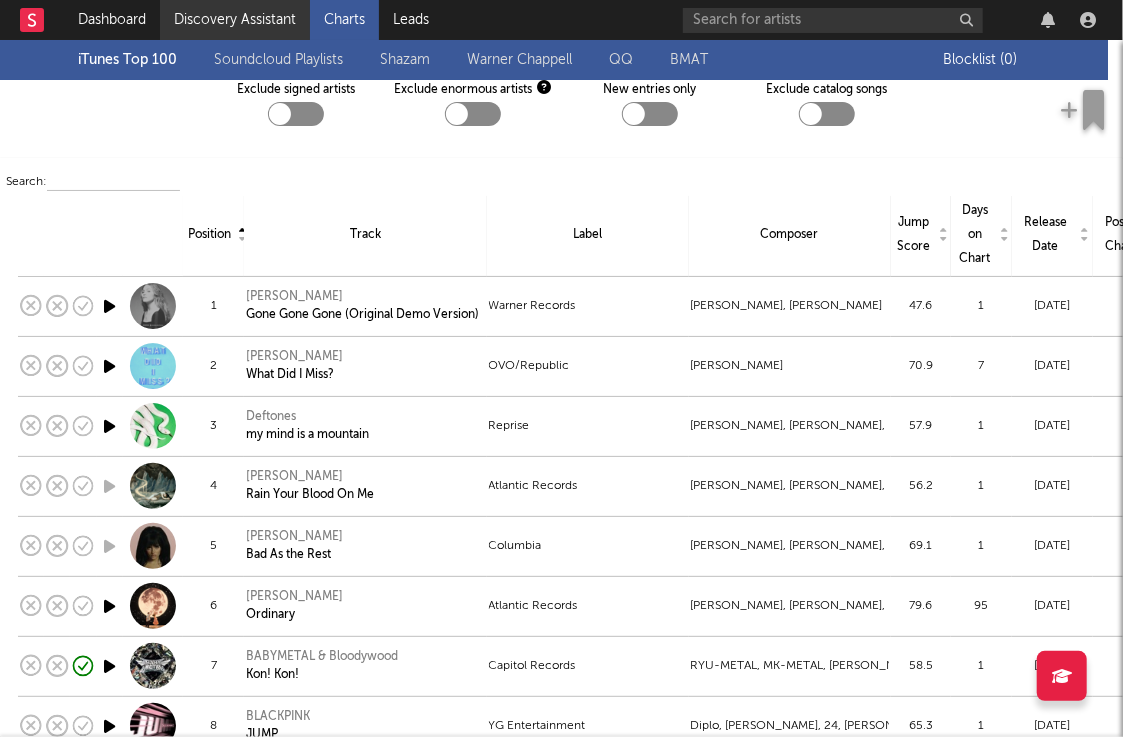 click on "Discovery Assistant" at bounding box center [235, 20] 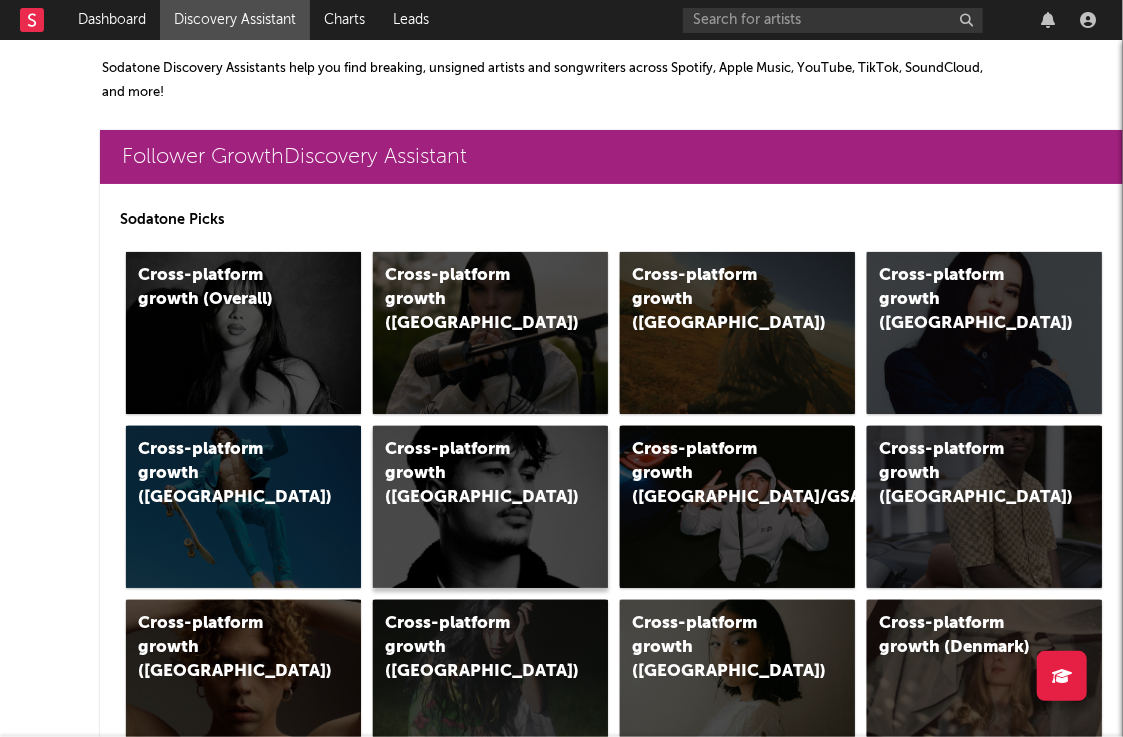 click on "Cross-platform growth ([GEOGRAPHIC_DATA])" at bounding box center (469, 474) 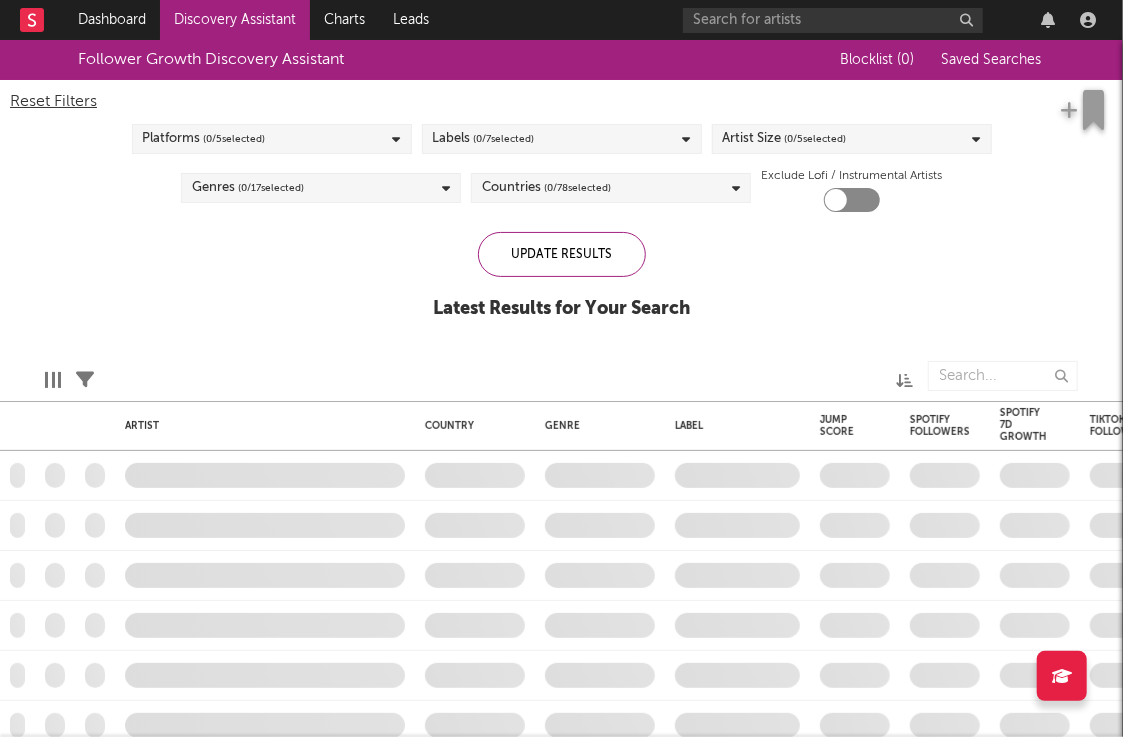 checkbox on "true" 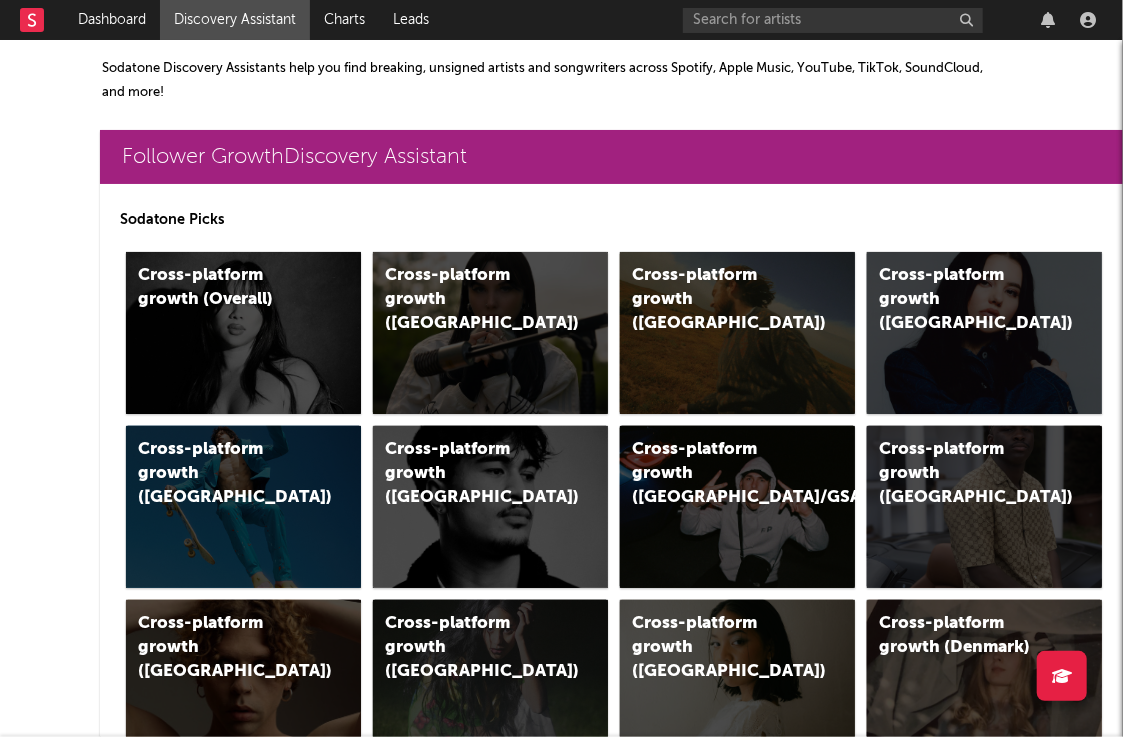 click on "Sodatone Picks" at bounding box center [620, 220] 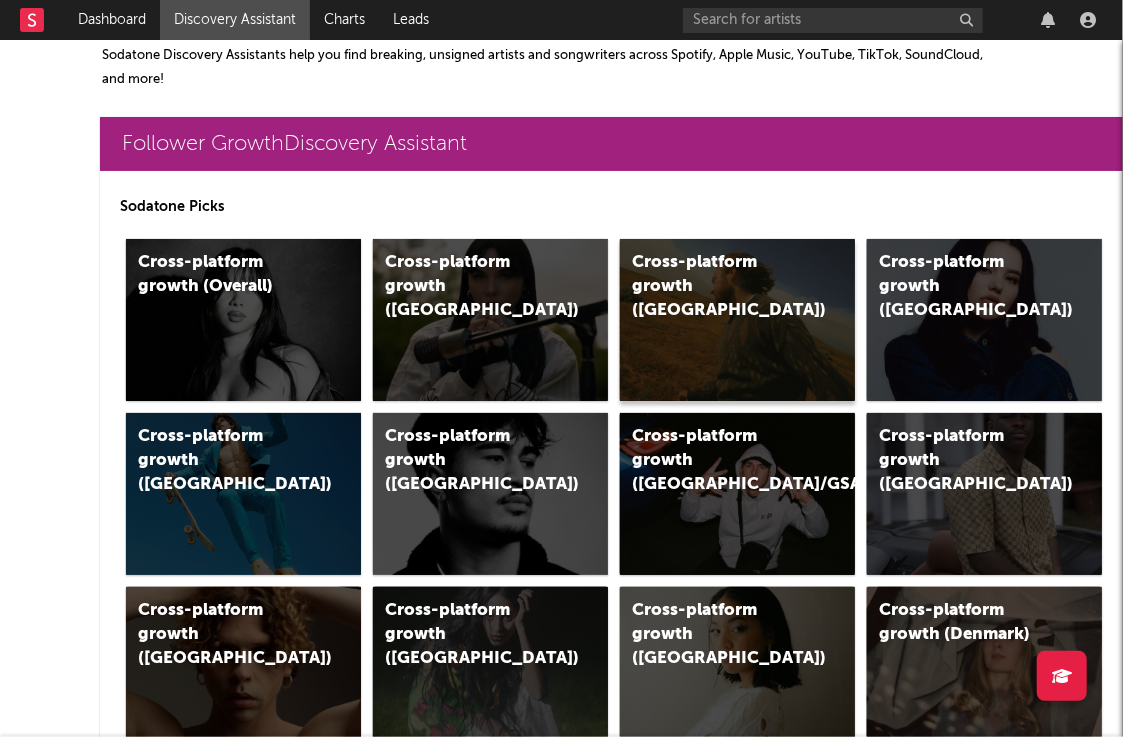 scroll, scrollTop: 0, scrollLeft: 0, axis: both 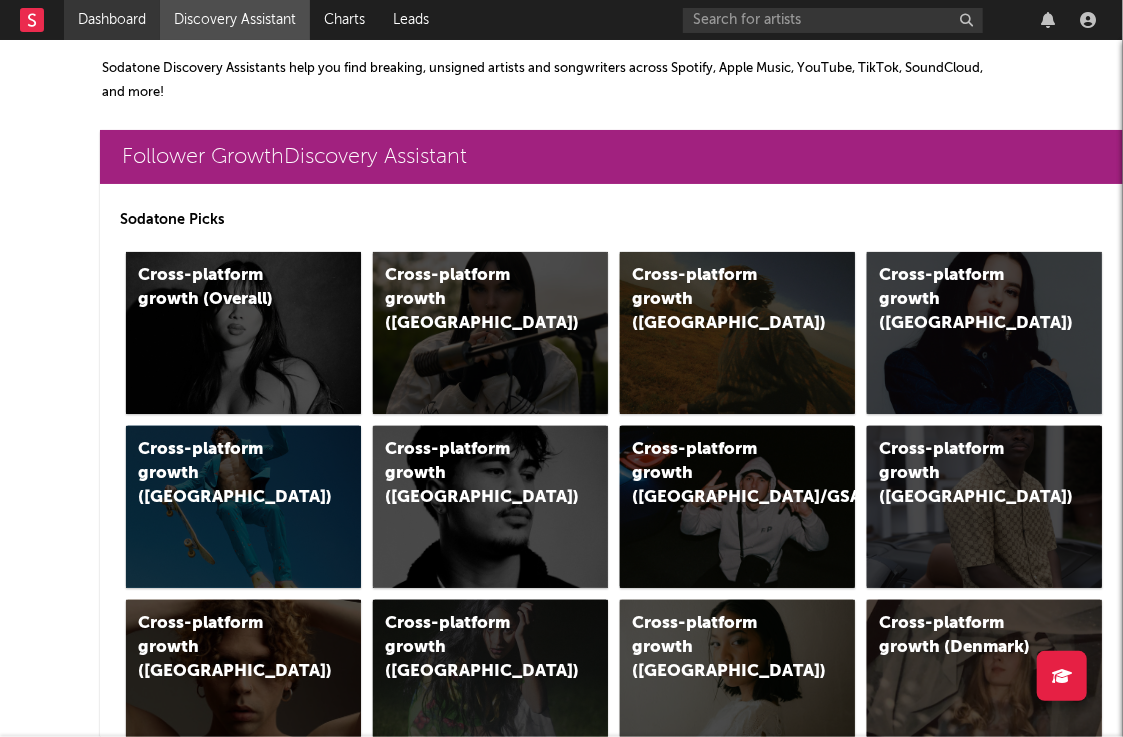 click on "Dashboard" at bounding box center [112, 20] 